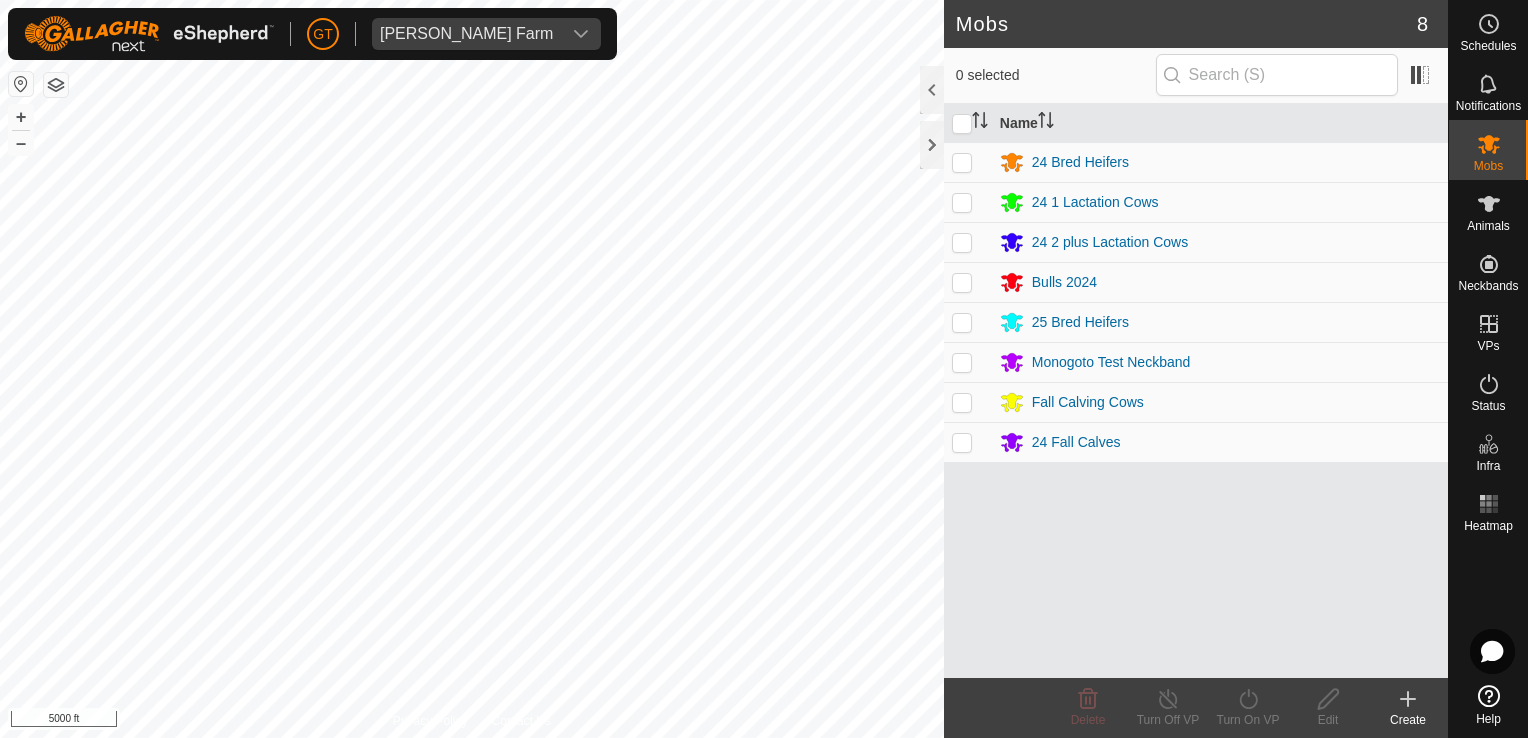 scroll, scrollTop: 0, scrollLeft: 0, axis: both 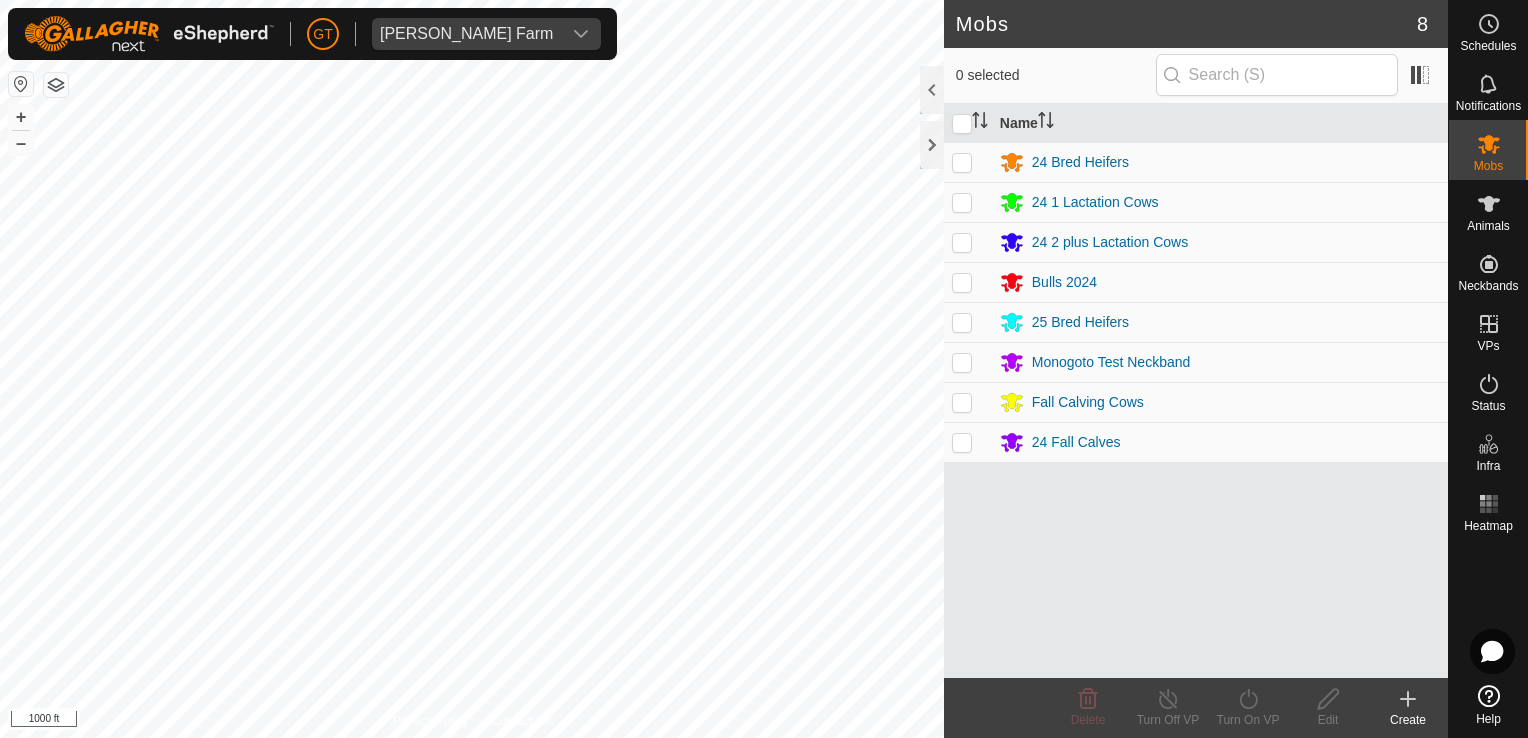 click on "[PERSON_NAME] Farm Schedules Notifications Mobs Animals Neckbands VPs Status Infra Heatmap Help Mobs 8  0 selected   Name  24 Bred Heifers 24 1 Lactation Cows 24 2 plus Lactation Cows Bulls 2024 25 Bred Heifers Monogoto Test Neckband Fall Calving Cows 24 Fall Calves Delete  Turn Off VP   Turn On VP   Edit   Create  Privacy Policy Contact Us
DH  [PERSON_NAME]
Type:   creek
Capacity:  100L
Water Level:  100%
Drinkable:  Yes
+ – ⇧ i 1000 ft" at bounding box center [764, 369] 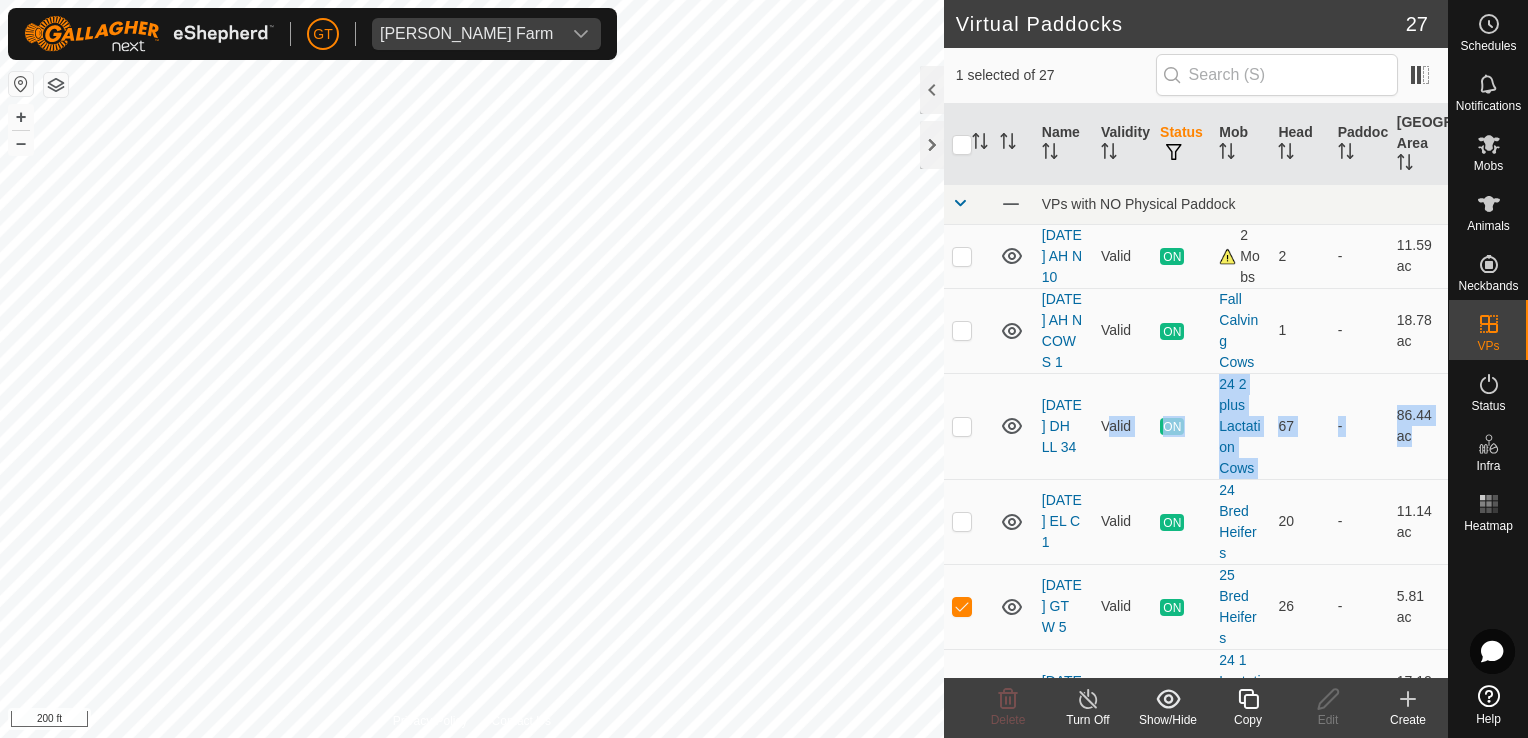 drag, startPoint x: 1037, startPoint y: 542, endPoint x: 1091, endPoint y: 418, distance: 135.24792 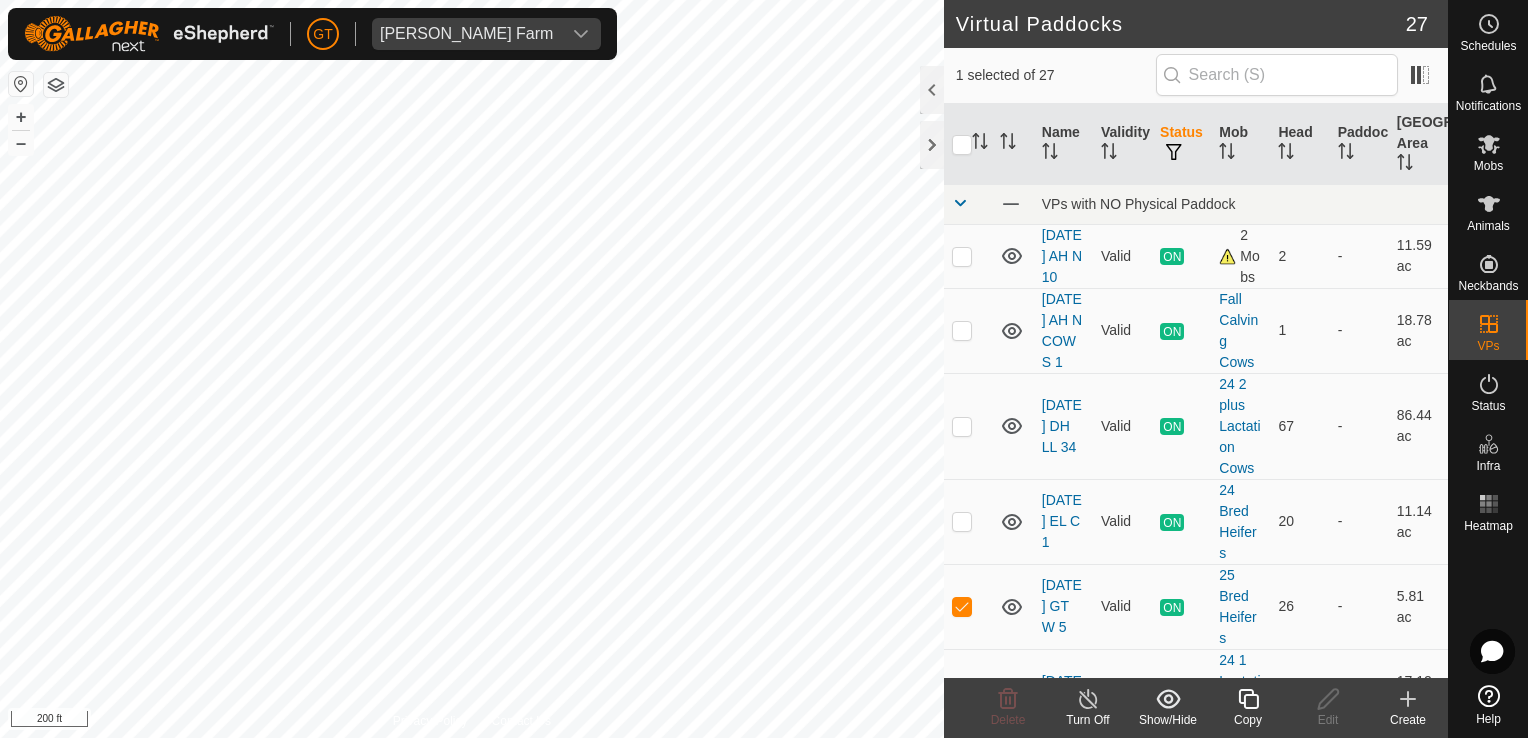 click 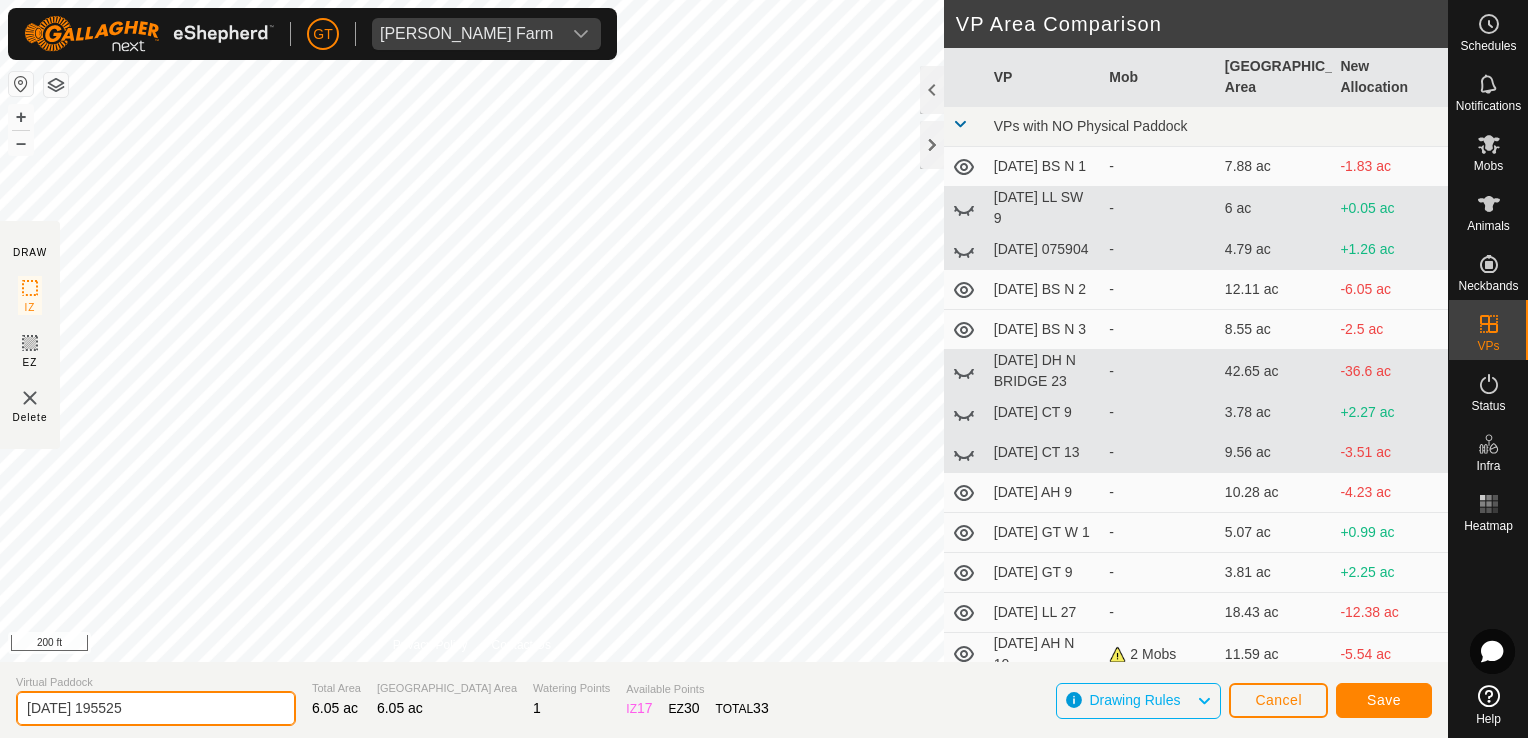 click on "2025-07-19 195525" 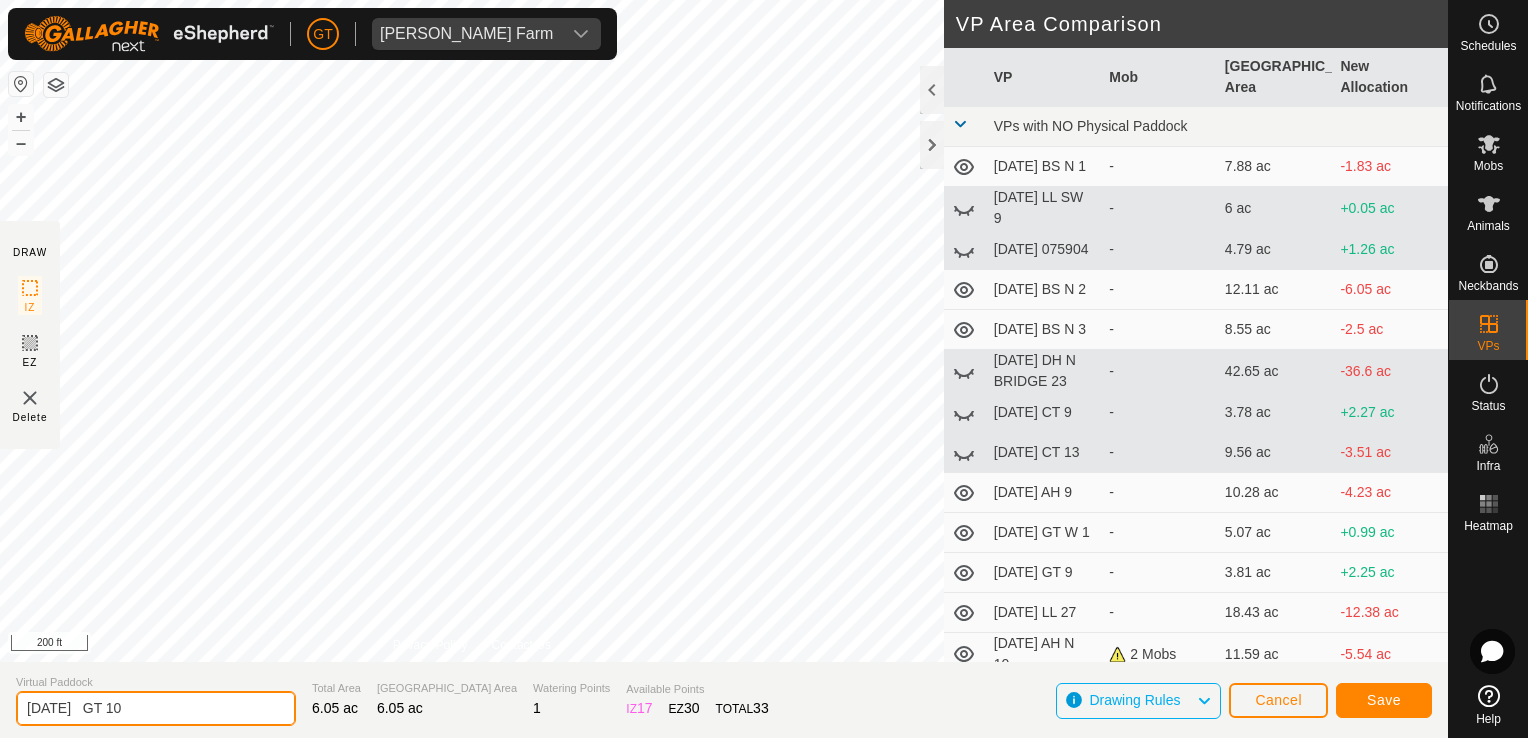 type on "[DATE]   GT 10" 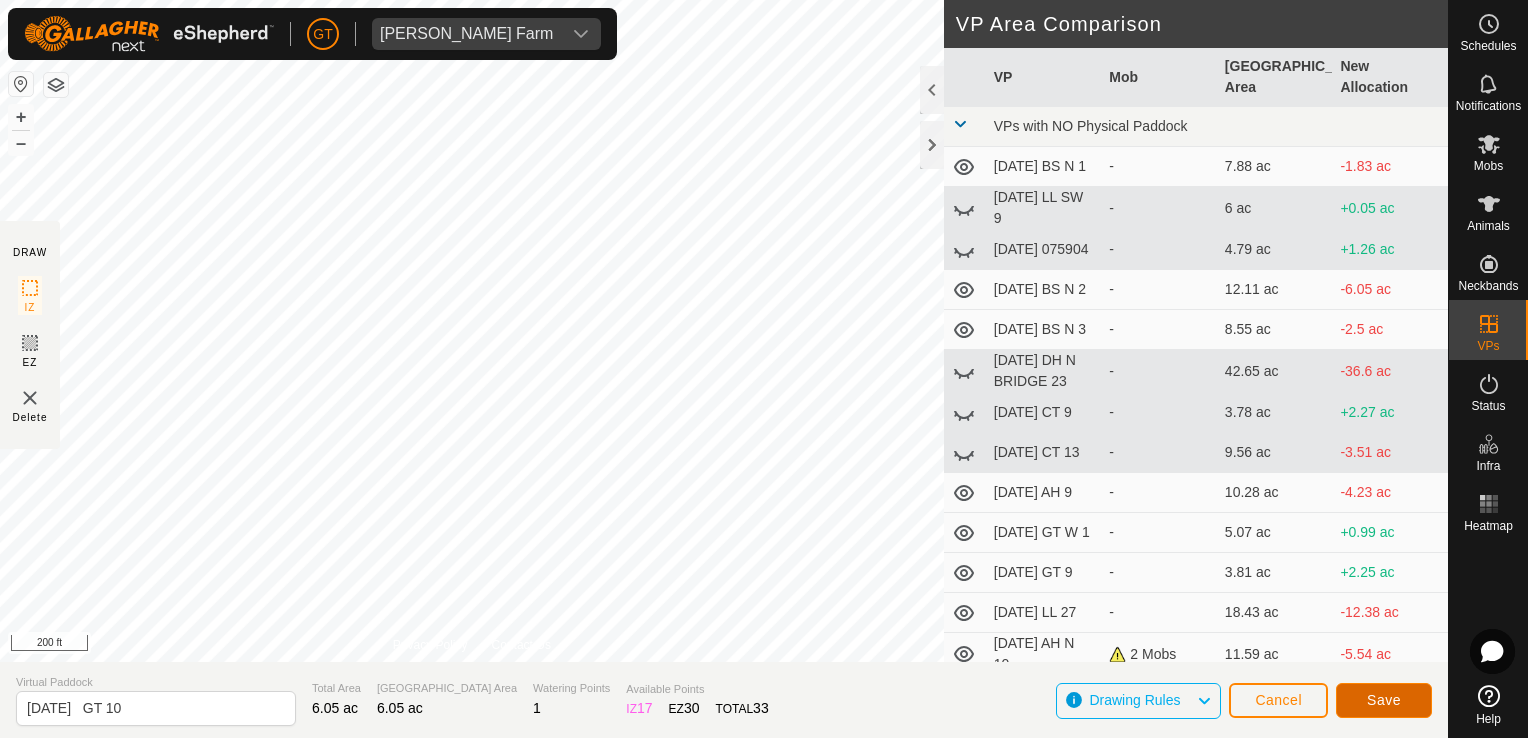 click on "Save" 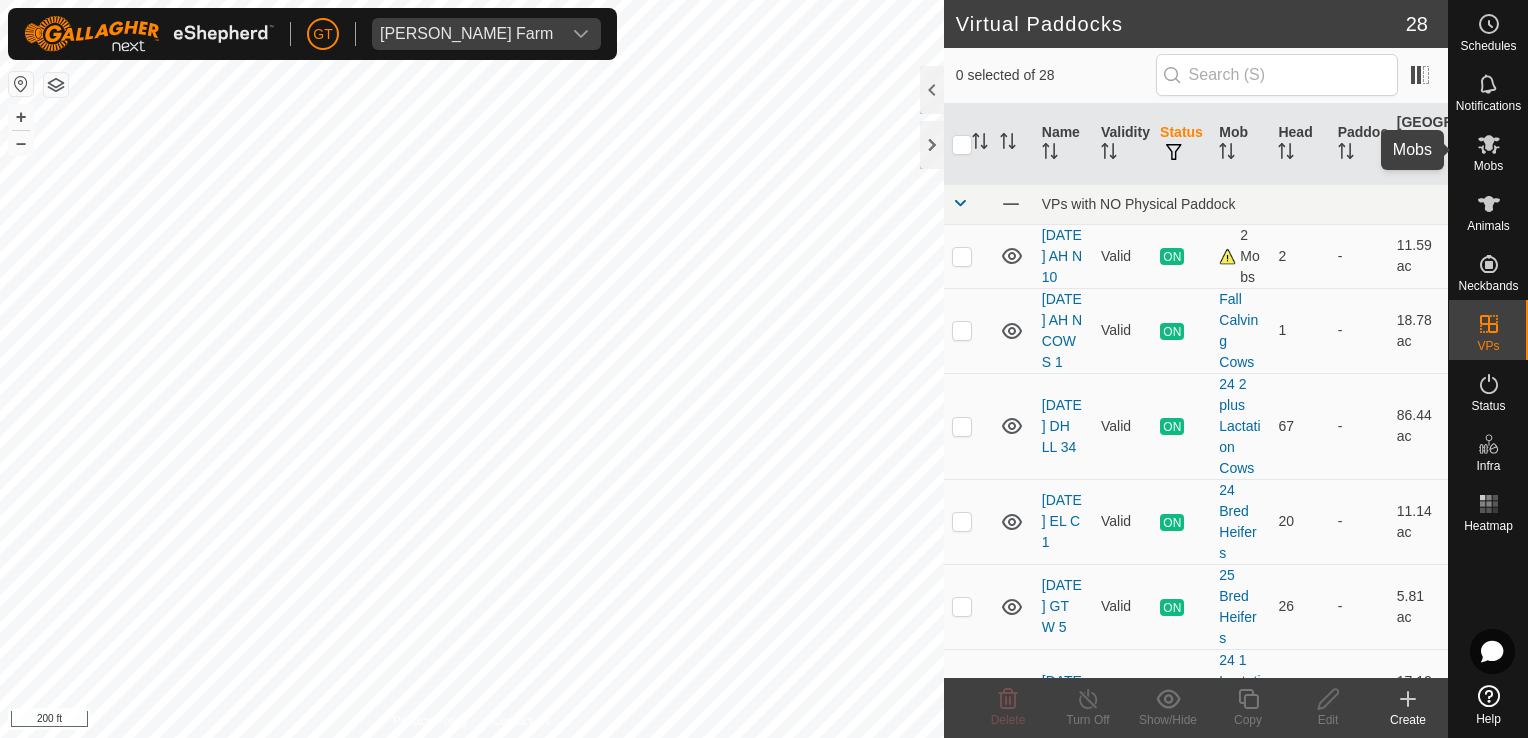 click 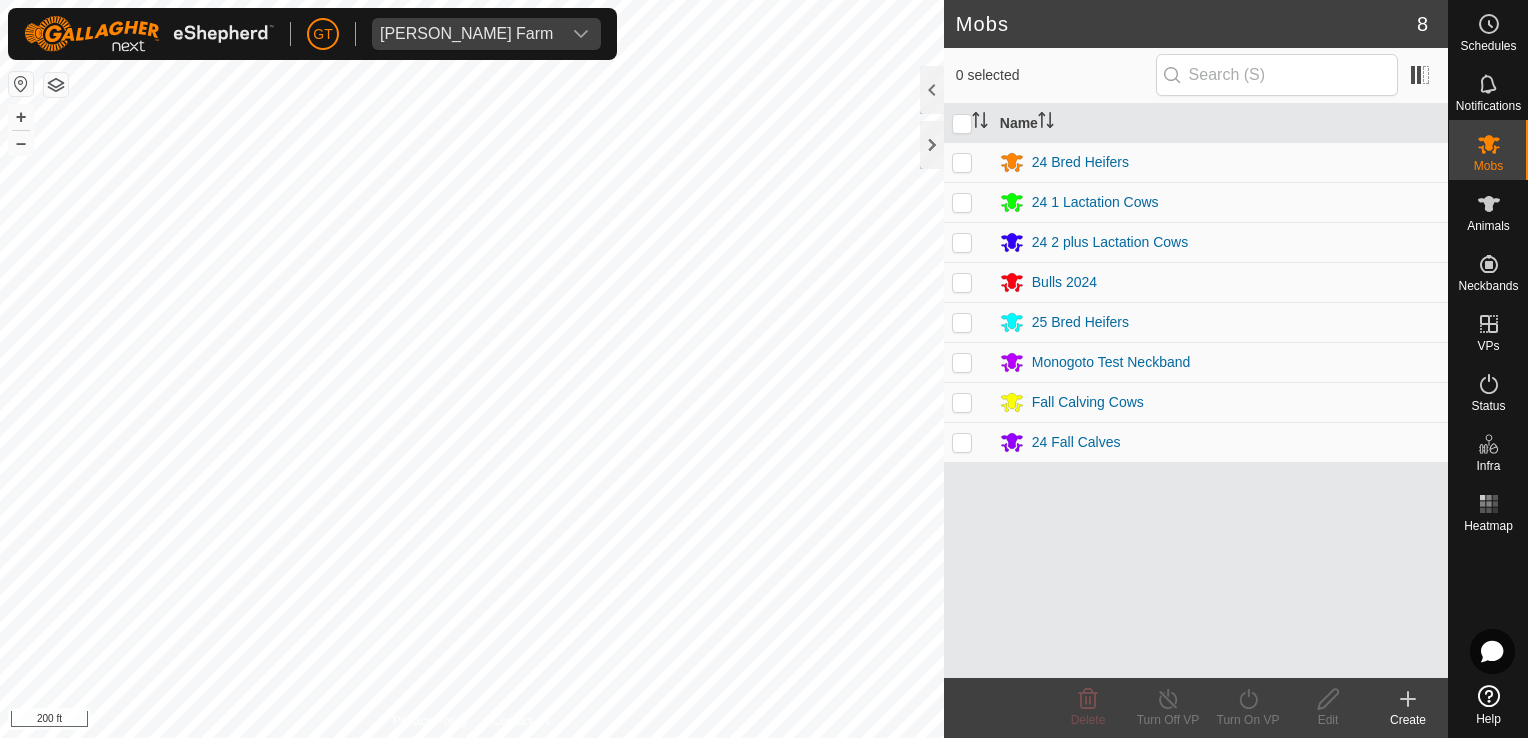click at bounding box center [962, 322] 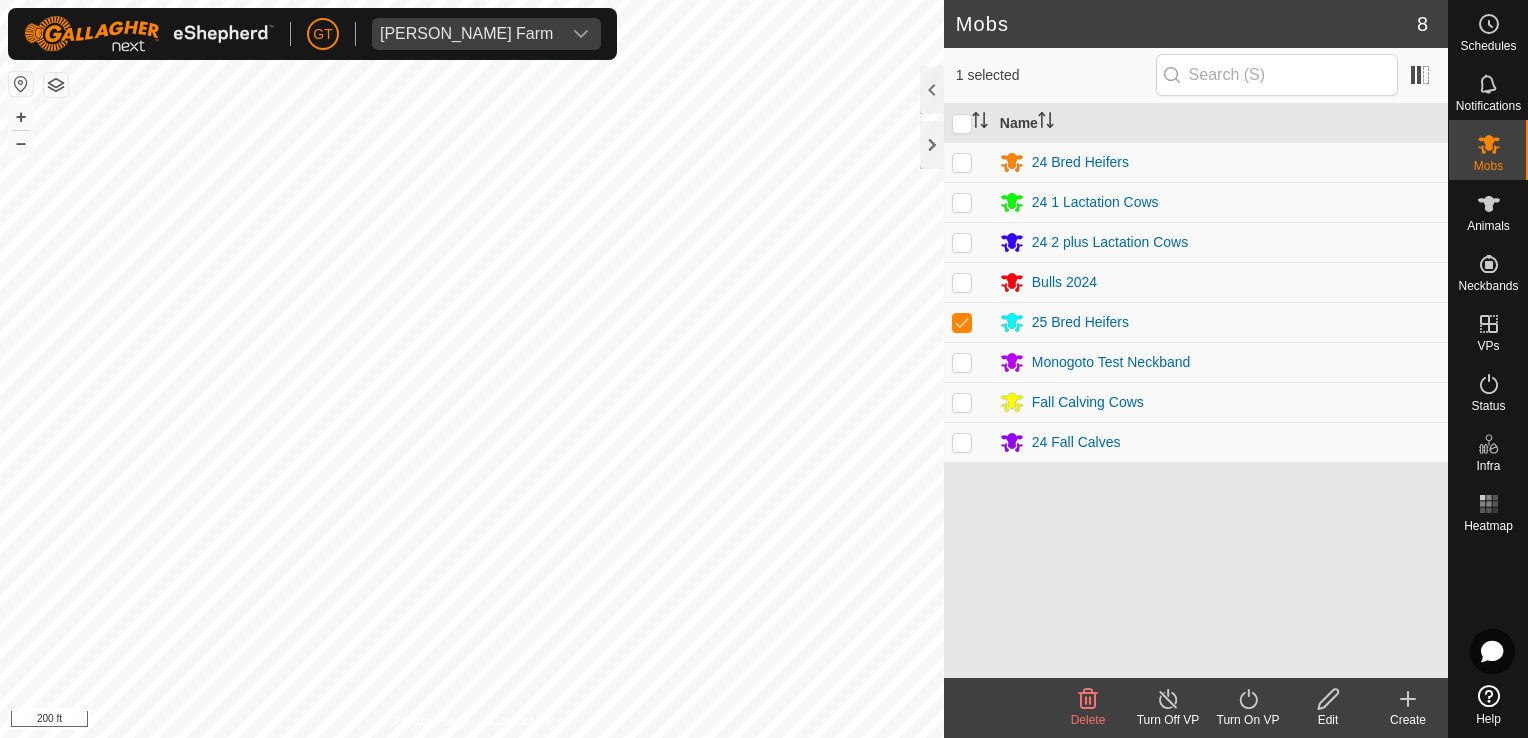 click 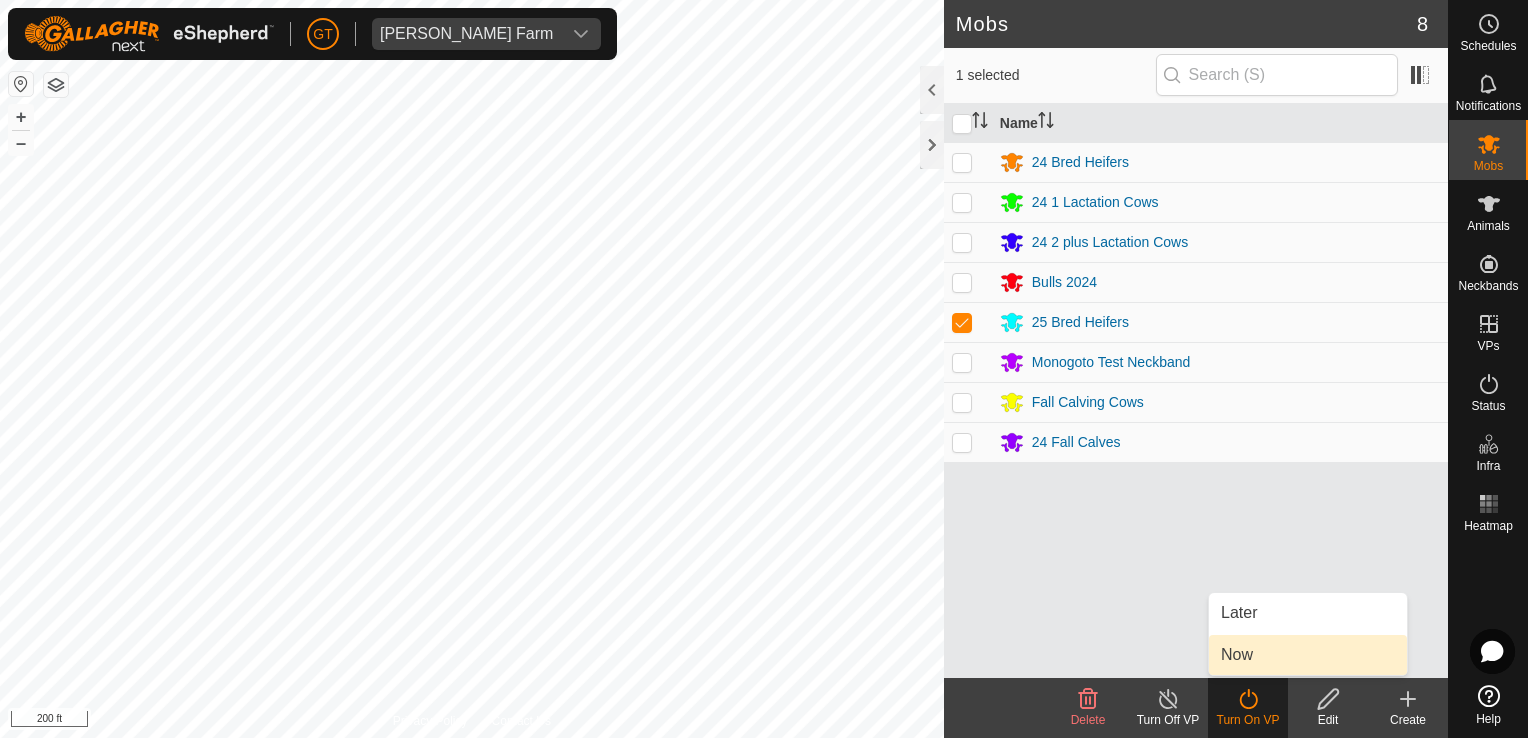 click on "Now" at bounding box center (1308, 655) 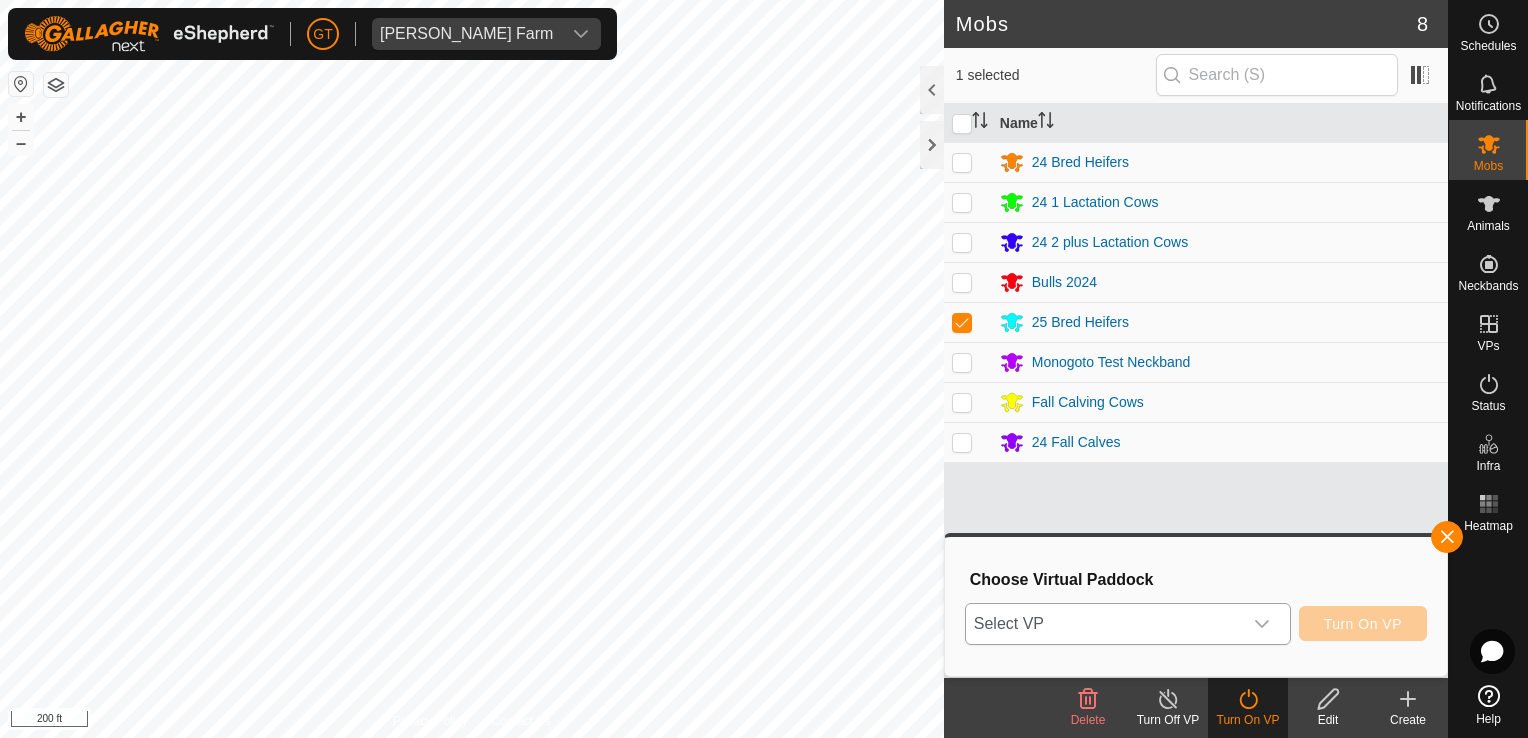 click 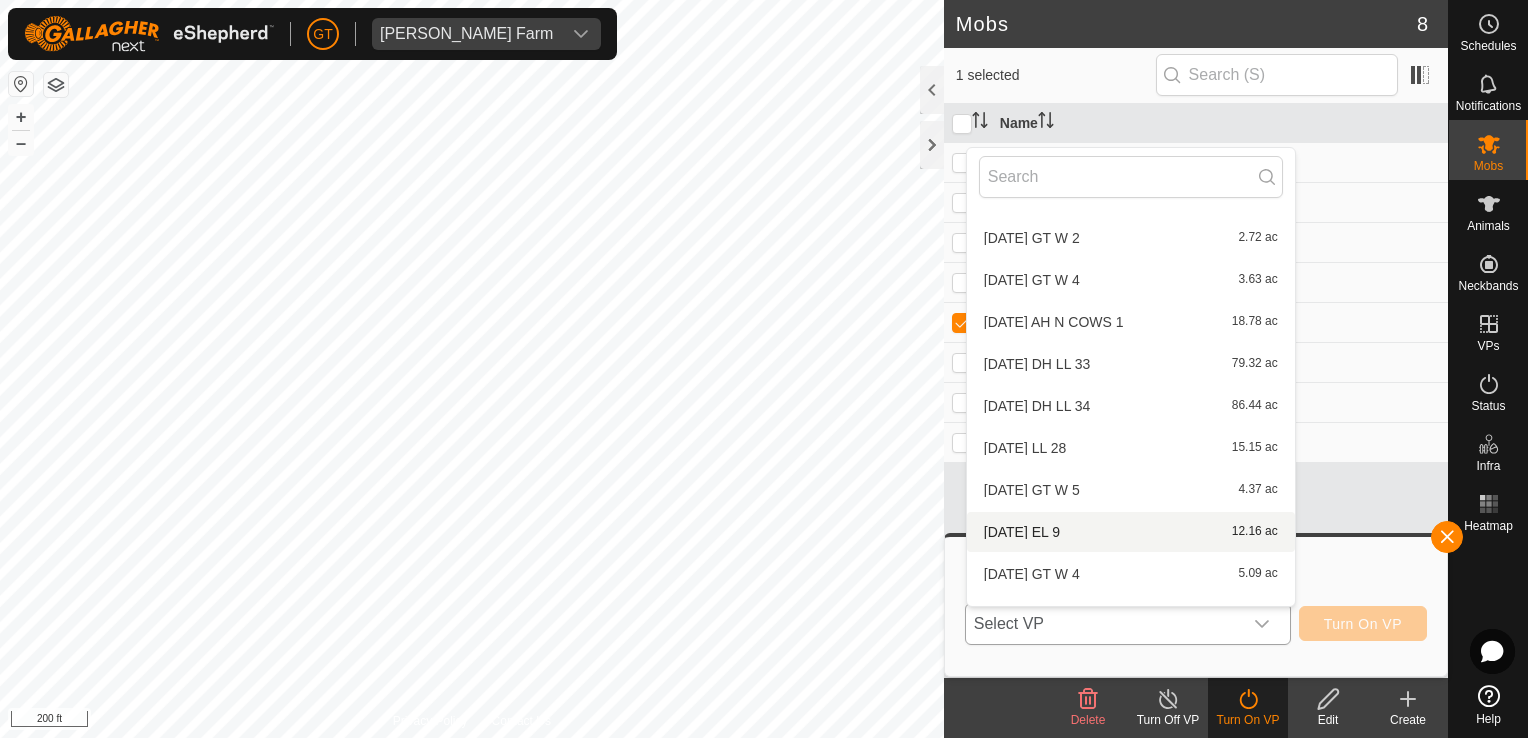 scroll, scrollTop: 820, scrollLeft: 0, axis: vertical 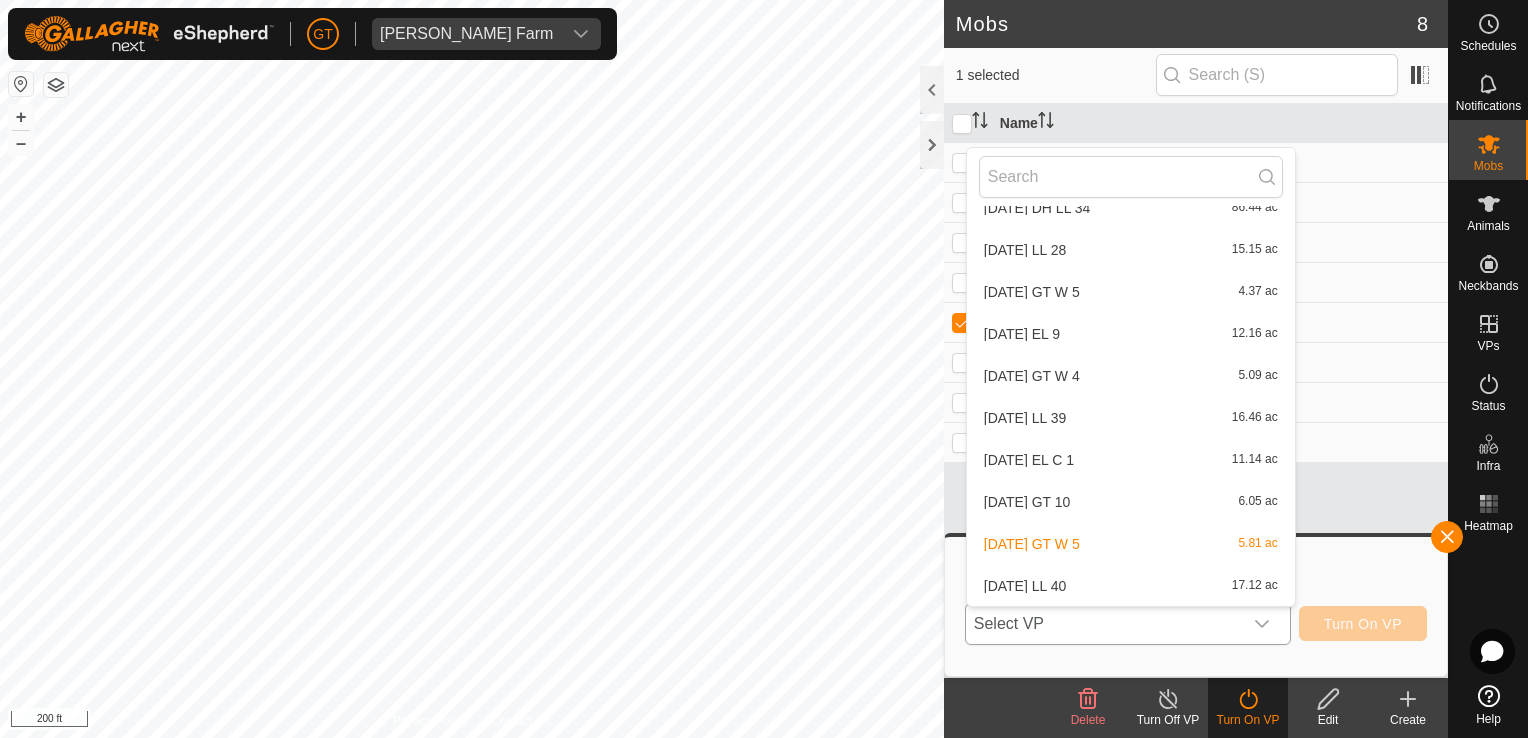 click on "2025-07-19   GT 10  6.05 ac" at bounding box center [1131, 502] 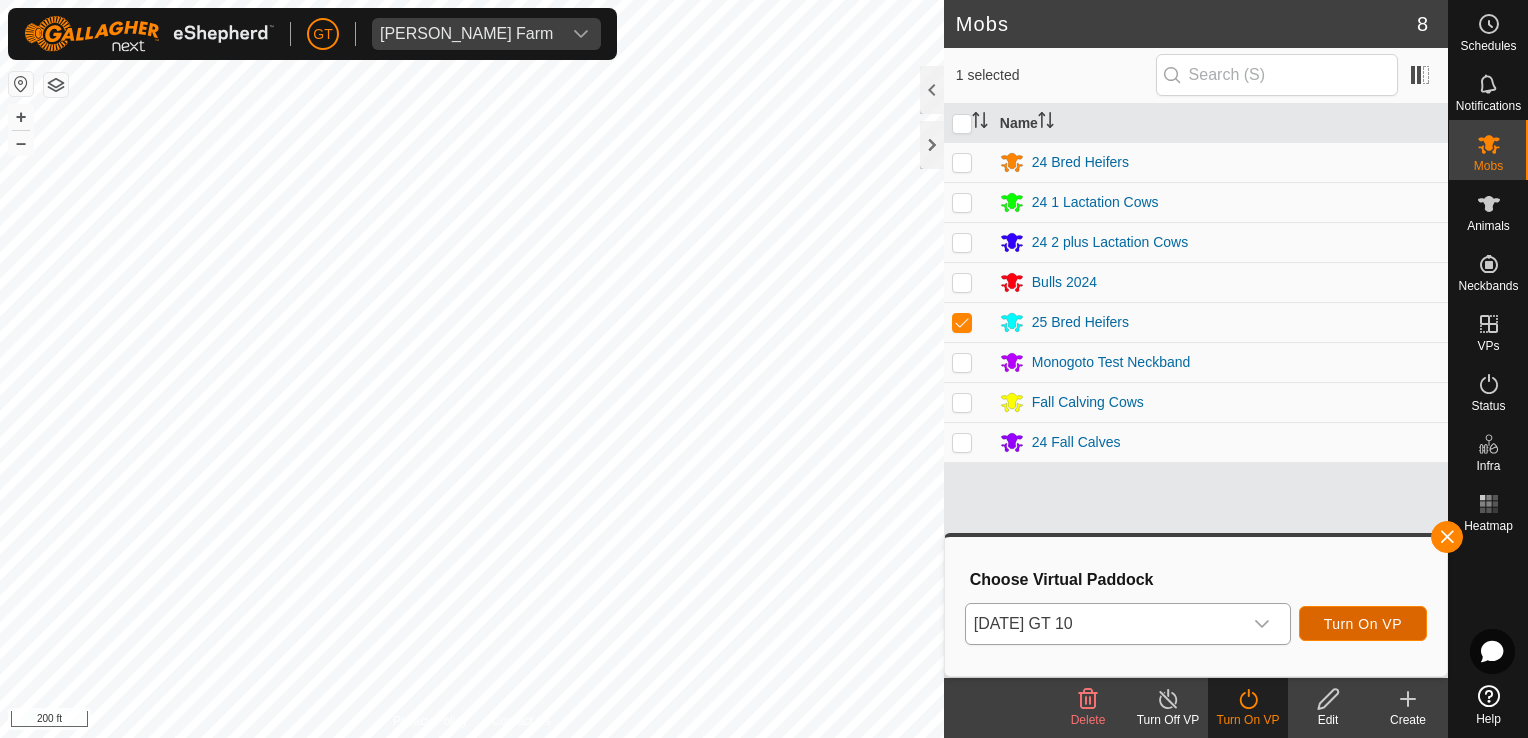 click on "Turn On VP" at bounding box center (1363, 624) 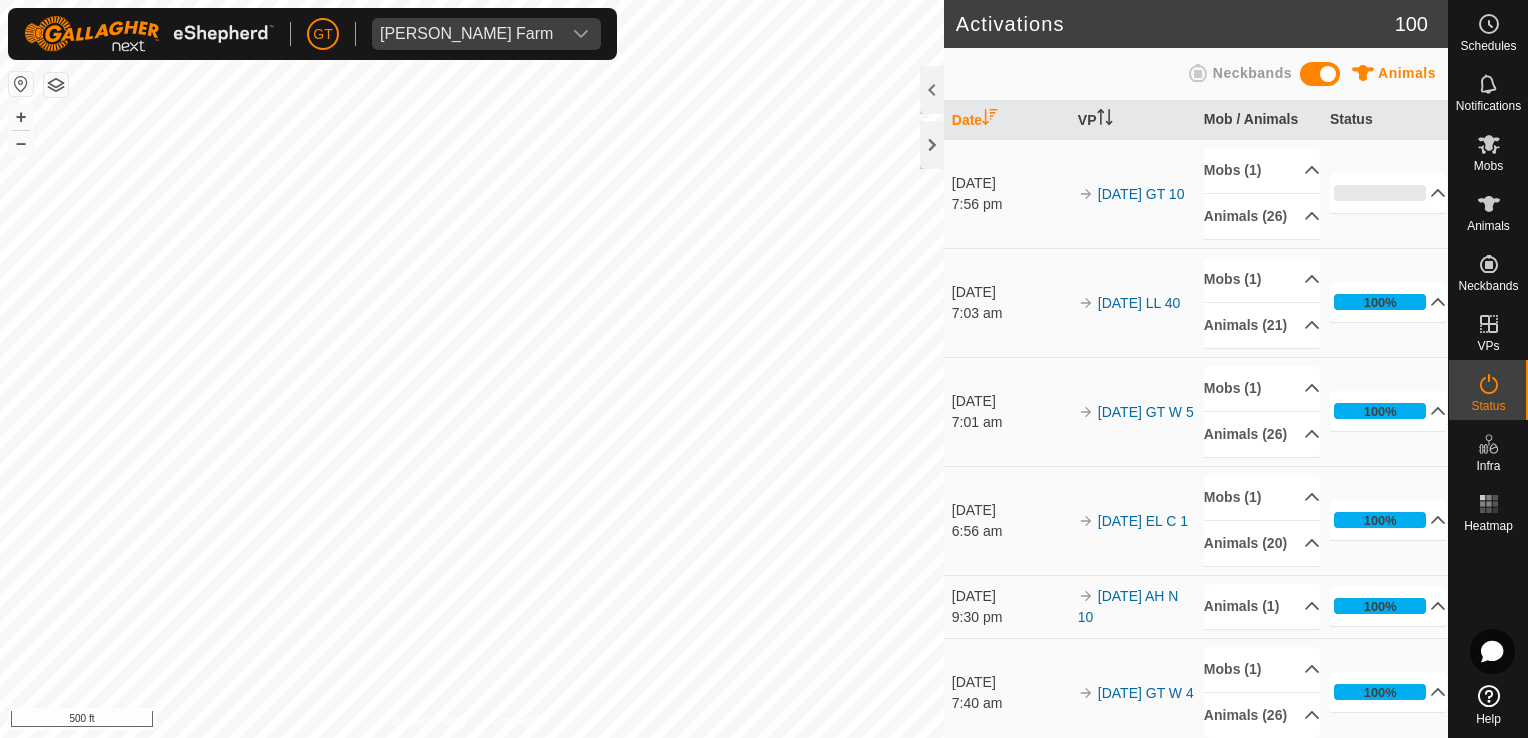 click on "GT Thoren Farm Schedules Notifications Mobs Animals Neckbands VPs Status Infra Heatmap Help Activations 100 Animals Neckbands   Date   VP   Mob / Animals   Status  19 July 2025 7:56 pm 2025-07-19   GT 10 Mobs (1)  25 Bred Heifers  Animals (26)  24634   24645   24654   24627   24652   24445   24618   24578   631Open   24693   24467   24616   24592   24564   24625   24513   14   24576   24600   24577   24619   24442   24547   24650   642STEER   24675  0% In Progress Pending  26  Sent   0  Completed Confirmed   0  Overridden  0  Cancelled   0  19 July 2025 7:03 am 2025-07-19   LL 40 Mobs (1)  24 1 Lactation Cows  Animals (21)  696   557Male   695   685   697   679   678   689   687   676   682   680   692   688   693   683   691   686   677   694   681  100% In Progress Pending  0  Sent   0  Completed Confirmed   21  Overridden  0  Cancelled   0  19 July 2025 7:01 am 2025-07-19   GT W 5 Mobs (1)  25 Bred Heifers  Animals (26)  24634   24645   24654   24627   24652   24445   24618   24578   631Open  0%" at bounding box center (764, 369) 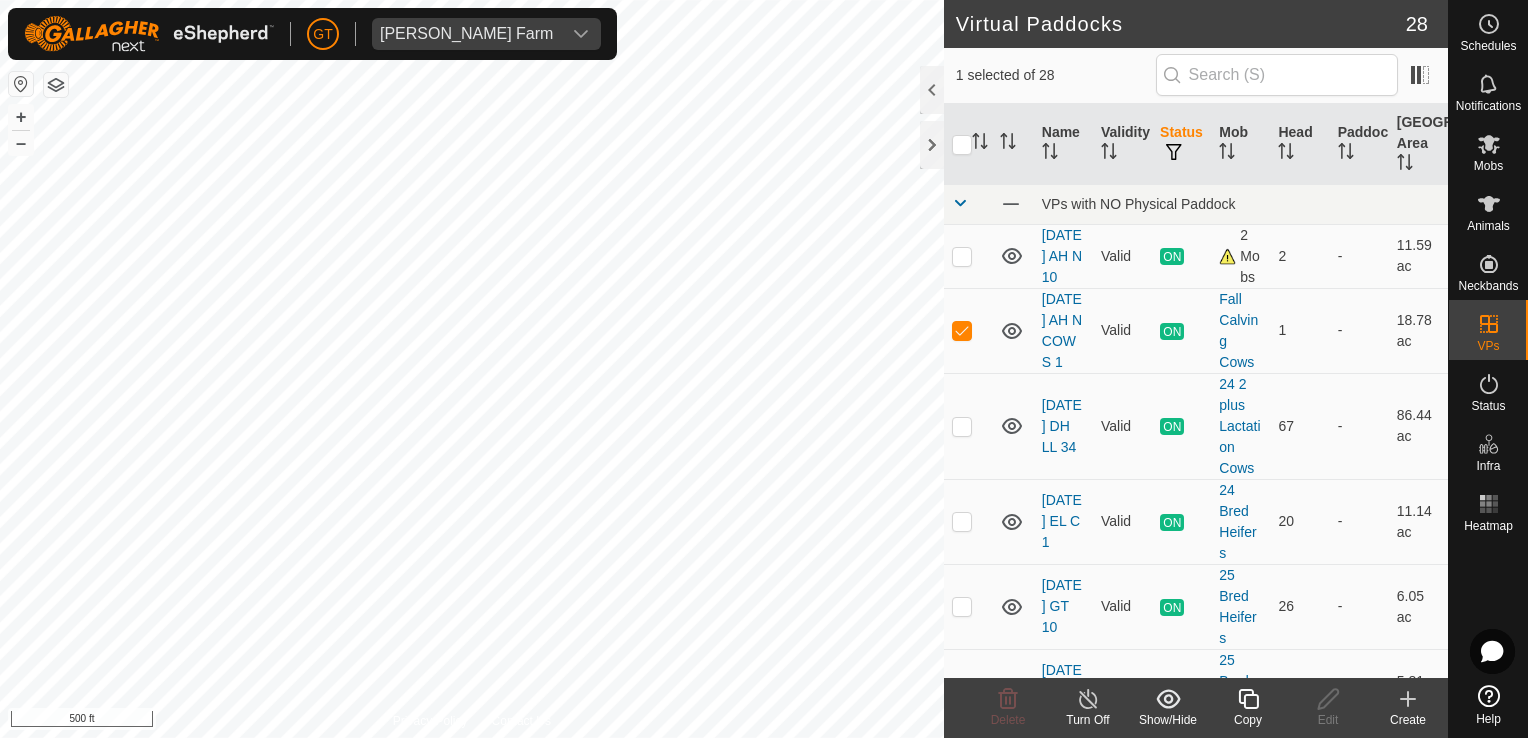 checkbox on "true" 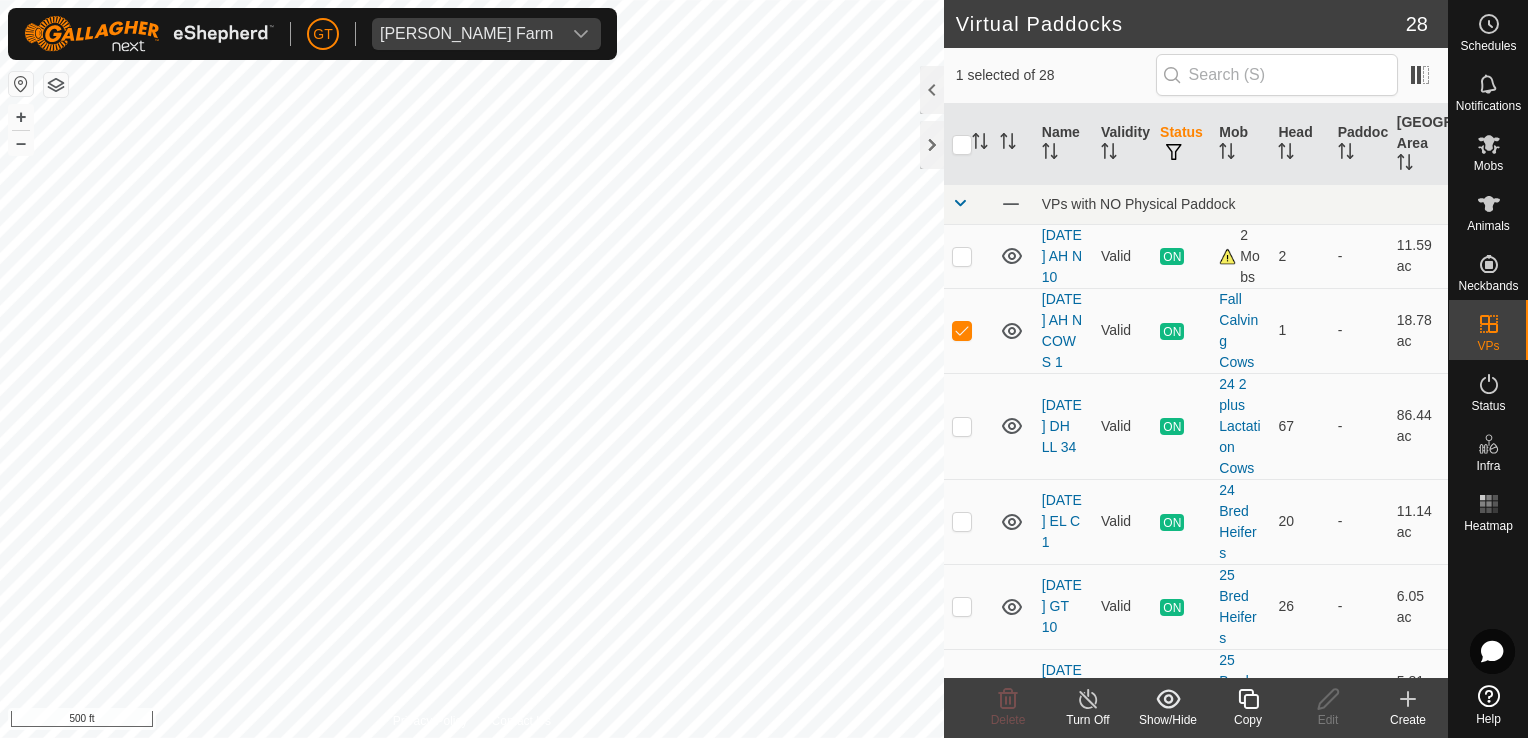checkbox on "false" 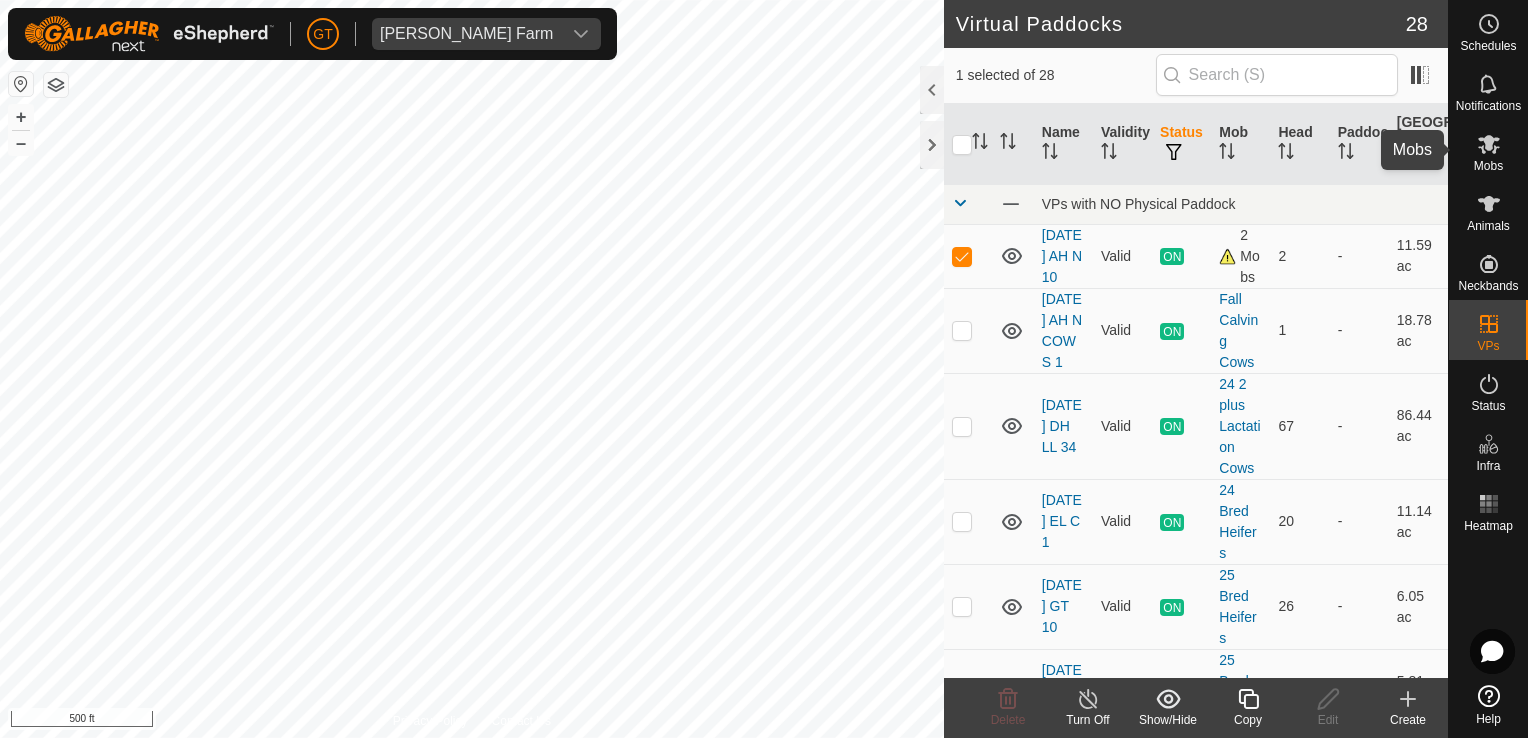 click 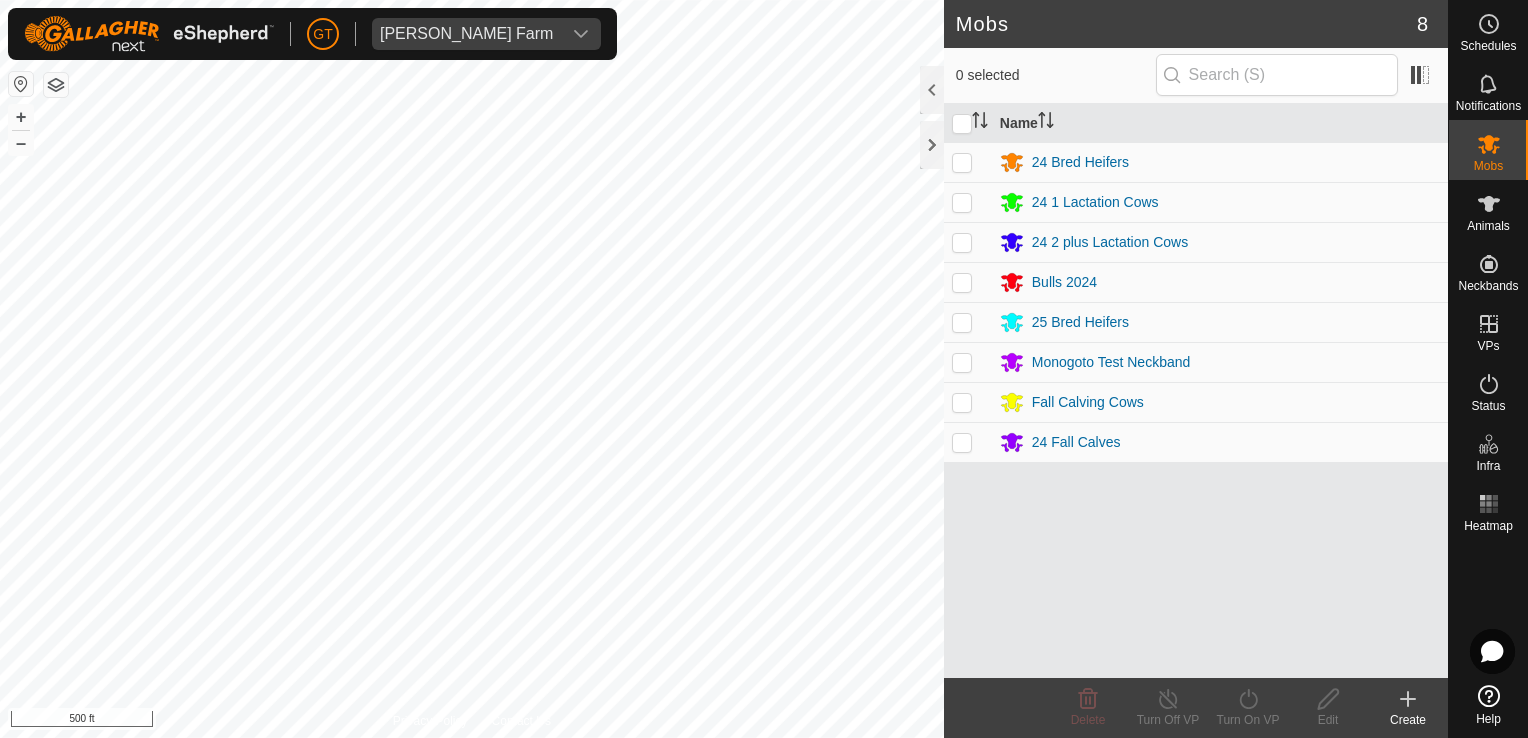 click at bounding box center [962, 402] 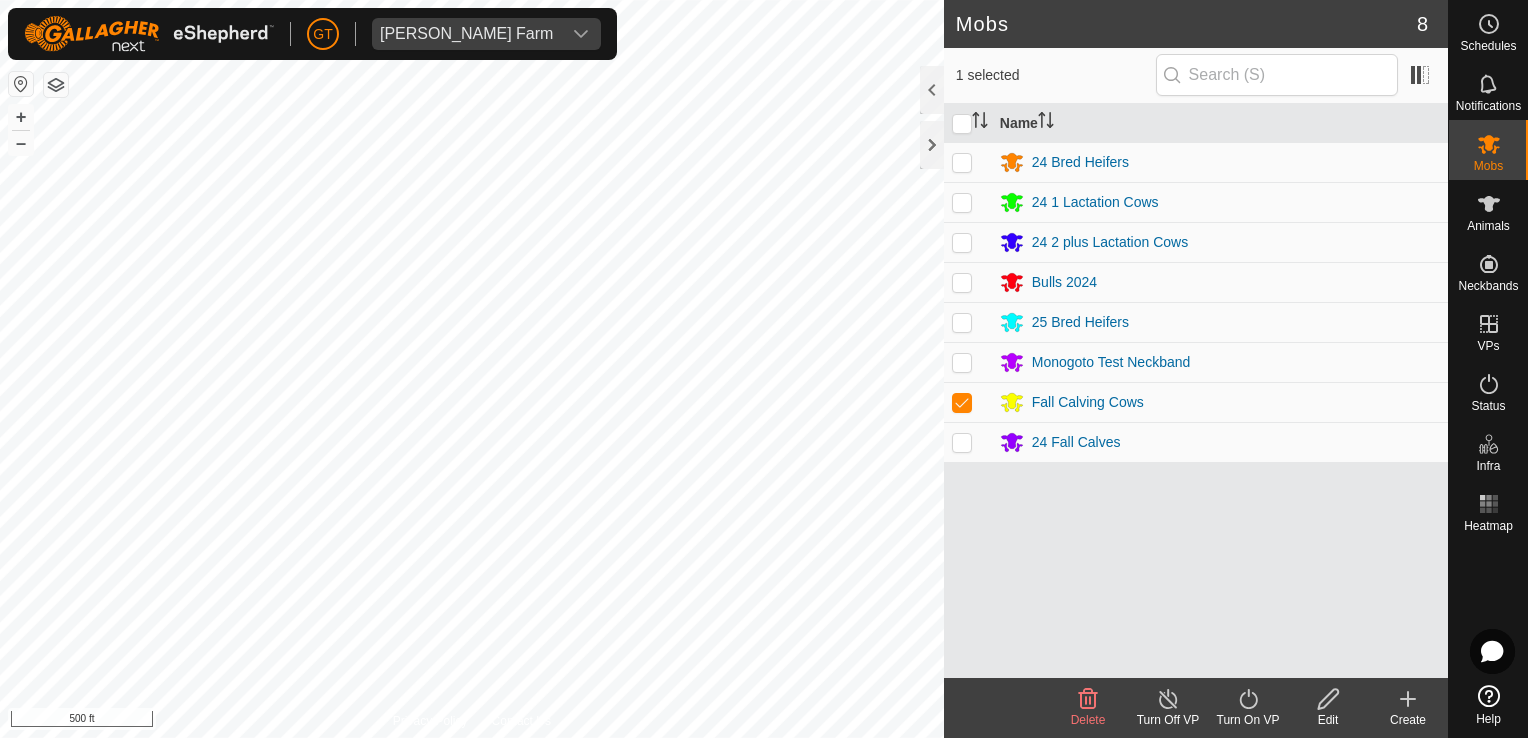 click 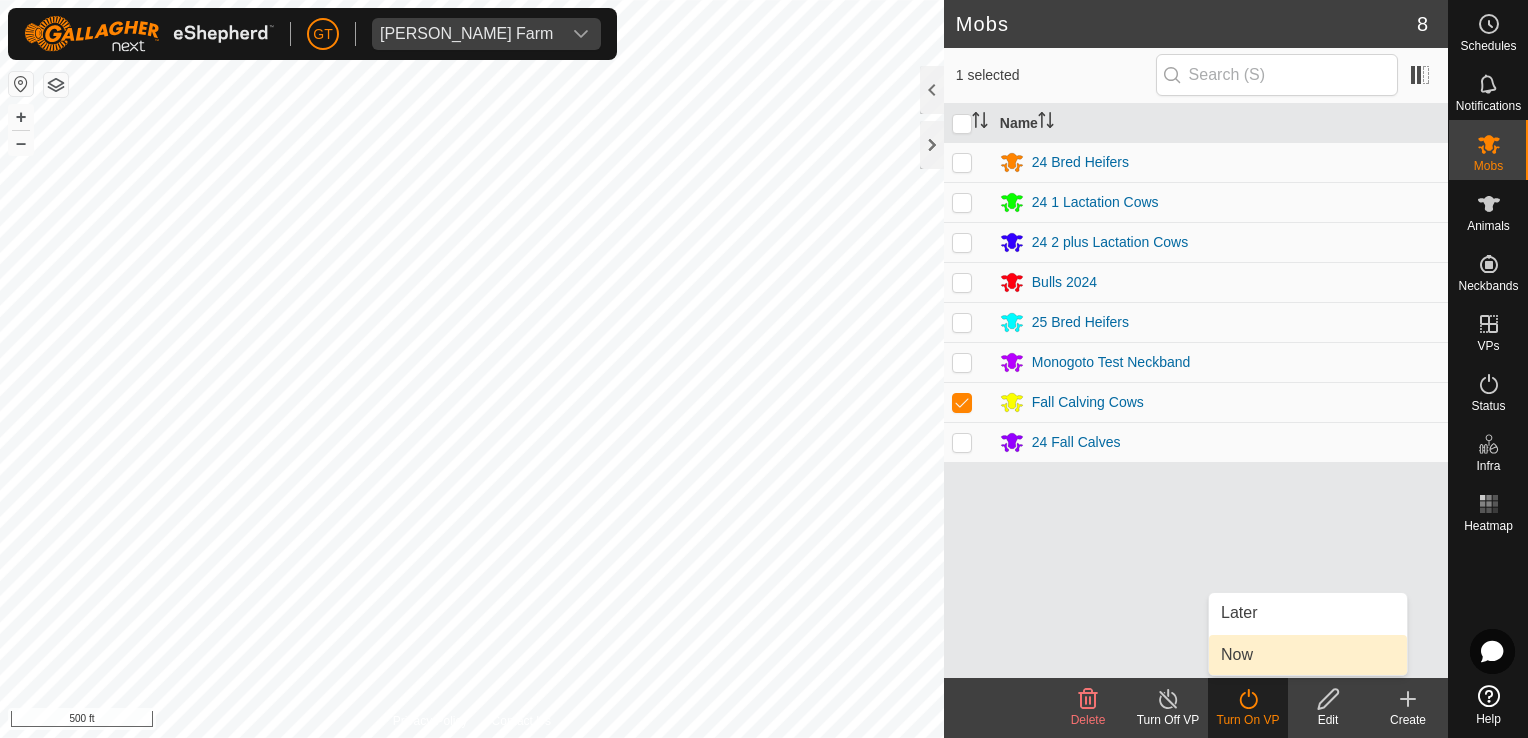 click on "Now" at bounding box center [1308, 655] 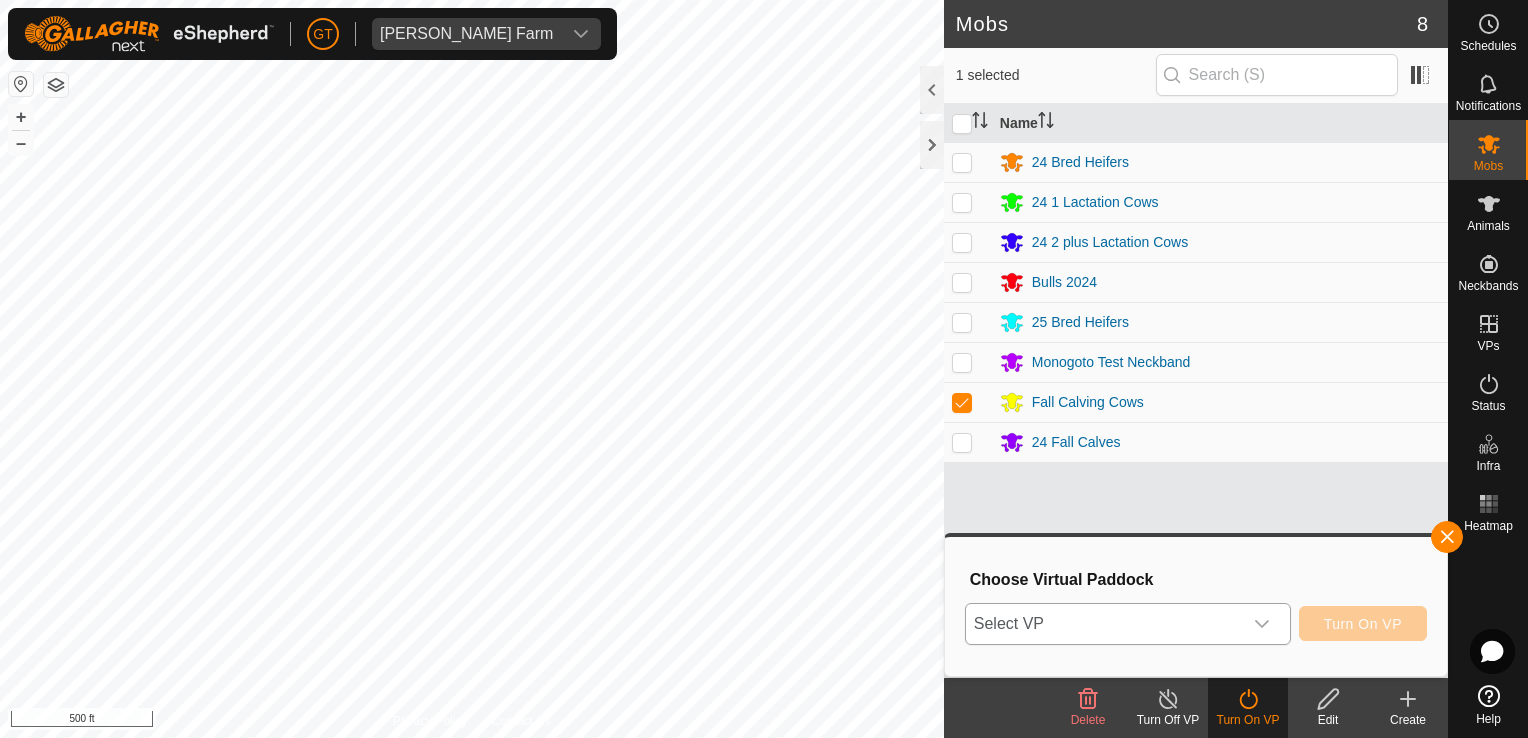 click 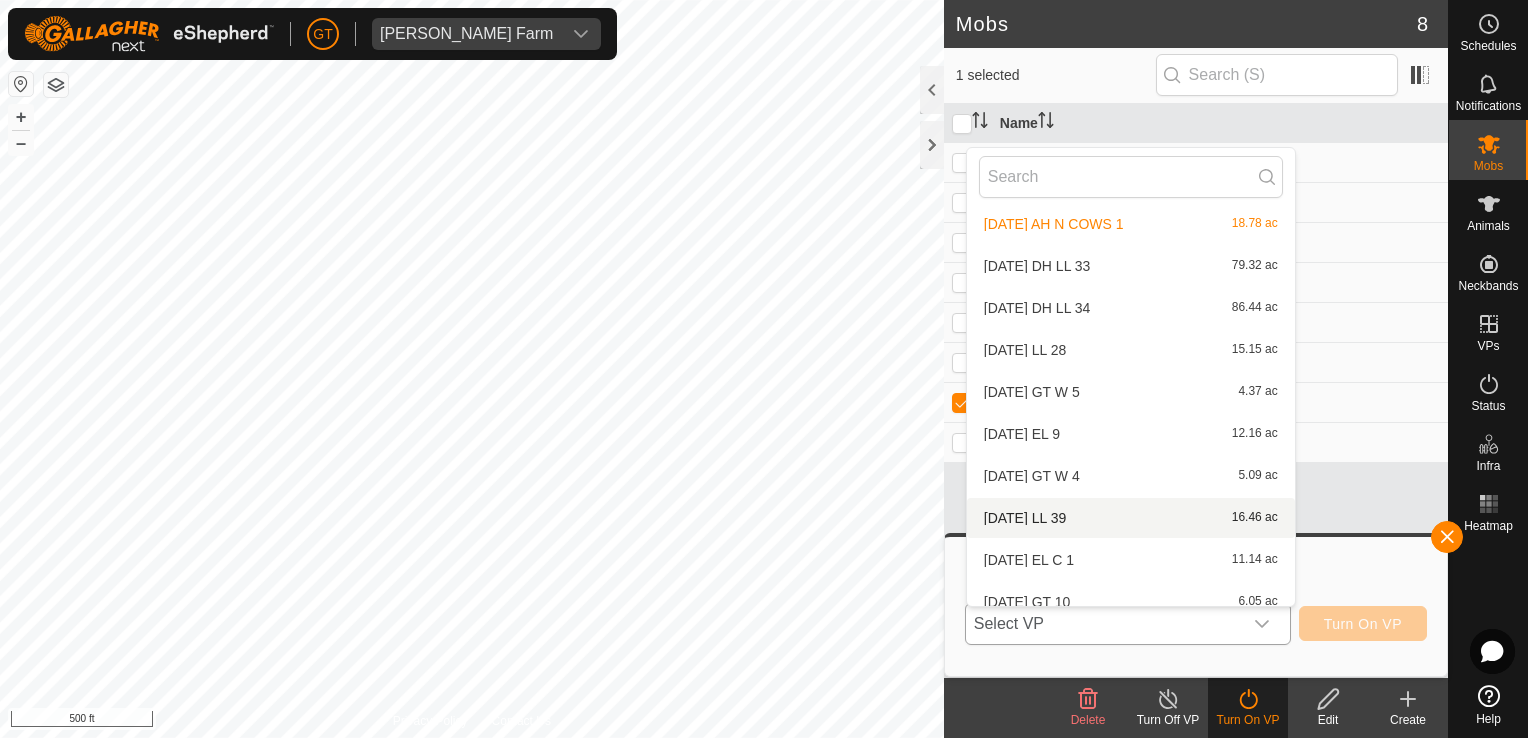 scroll, scrollTop: 620, scrollLeft: 0, axis: vertical 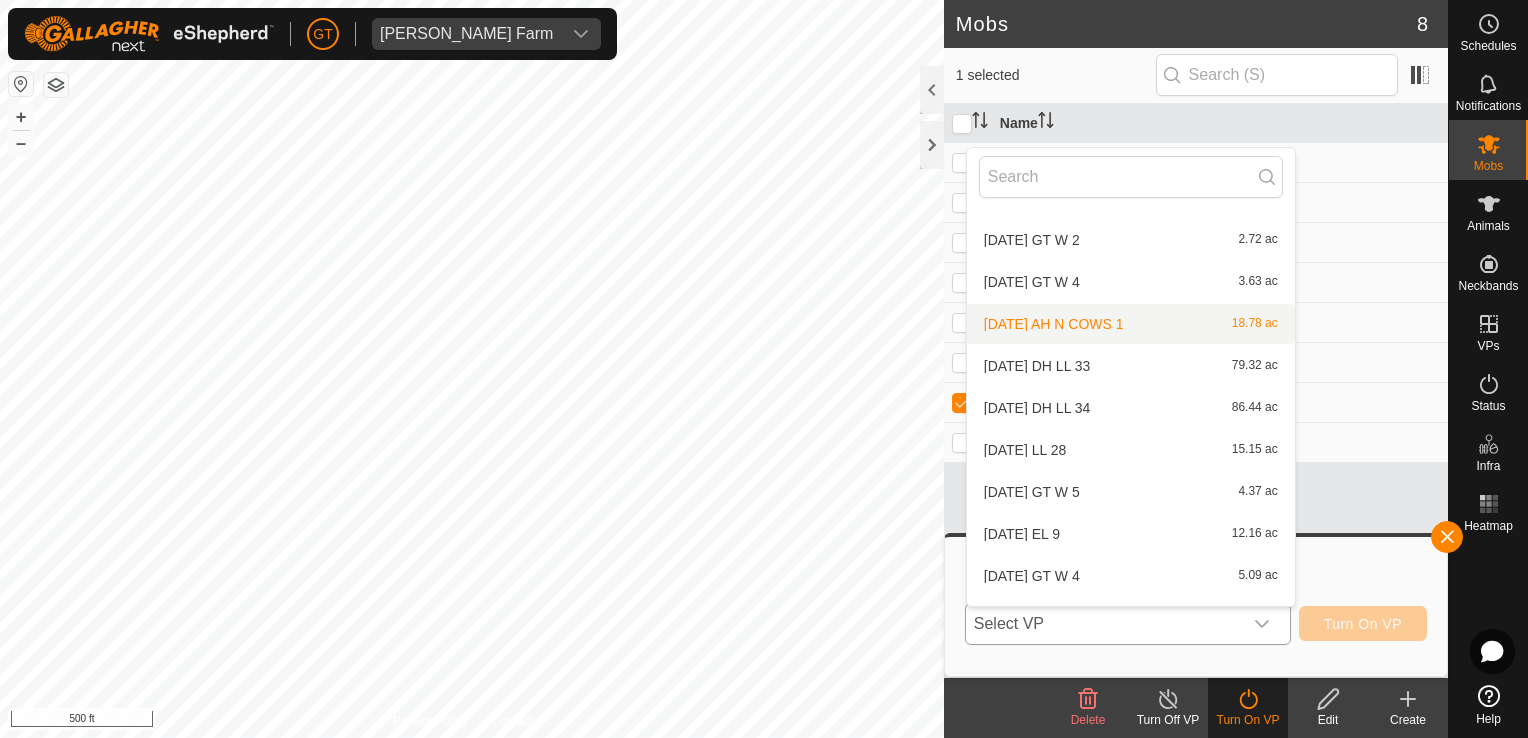 click on "2025-07-16   AH  N COWS 1  18.78 ac" at bounding box center (1131, 324) 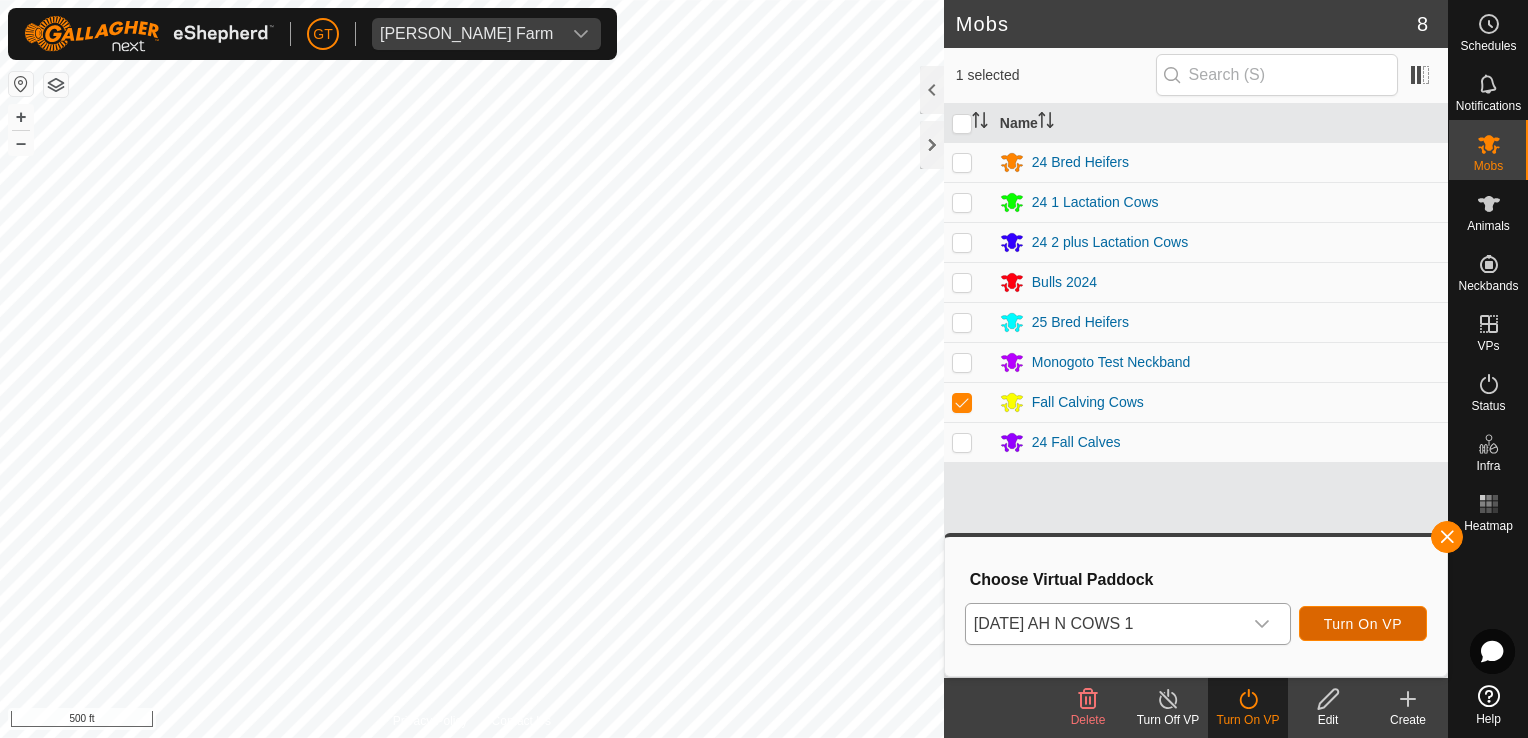 click on "Turn On VP" at bounding box center [1363, 624] 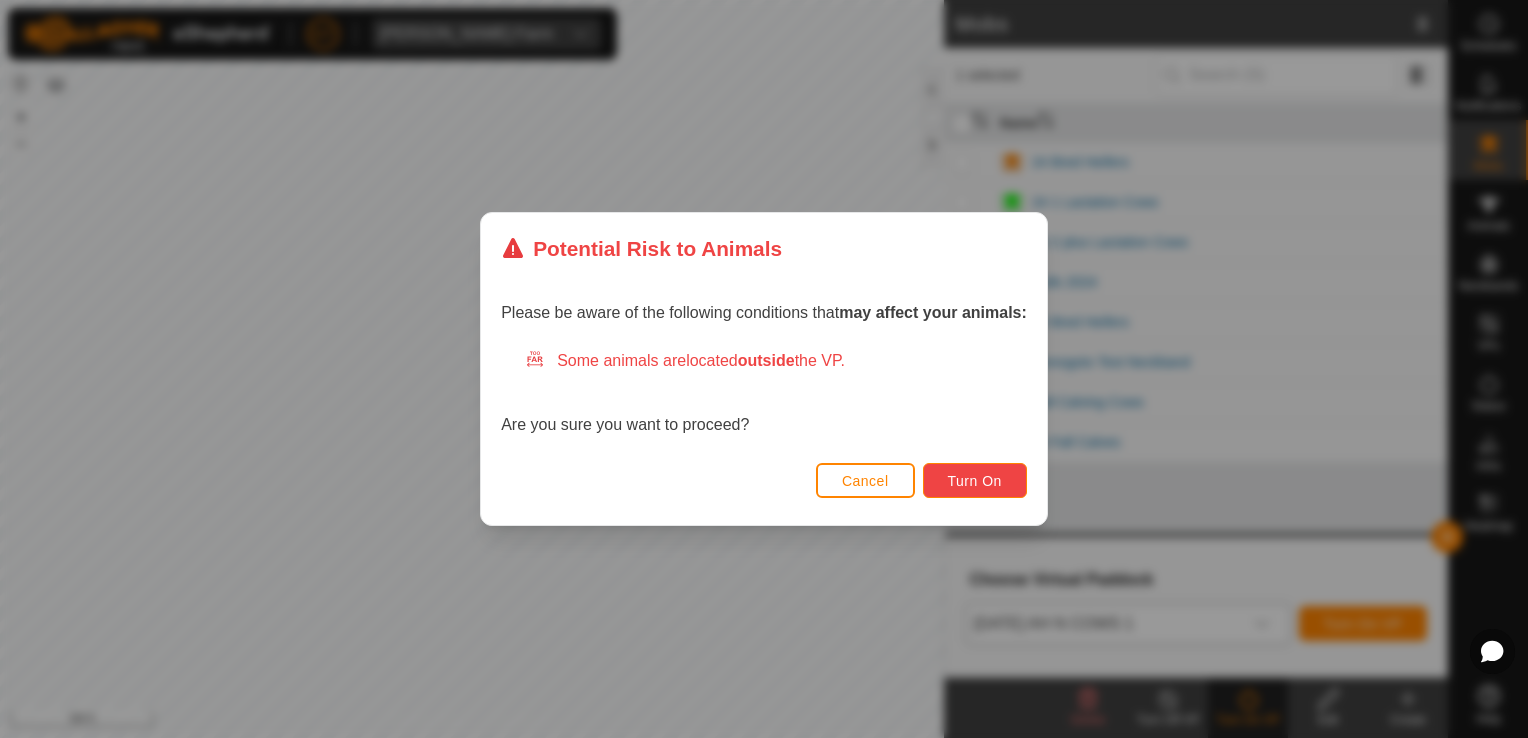 click on "Turn On" at bounding box center (975, 481) 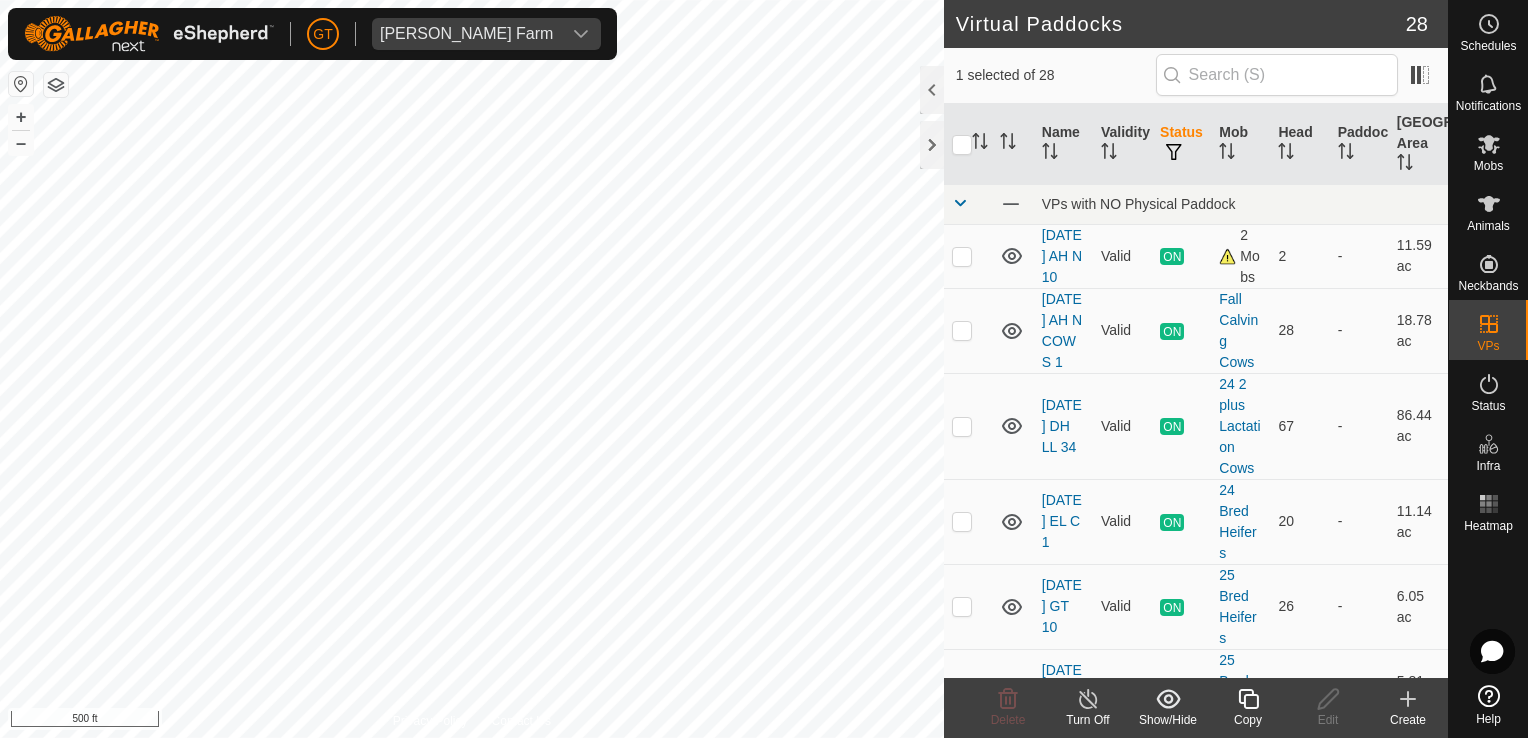 checkbox on "false" 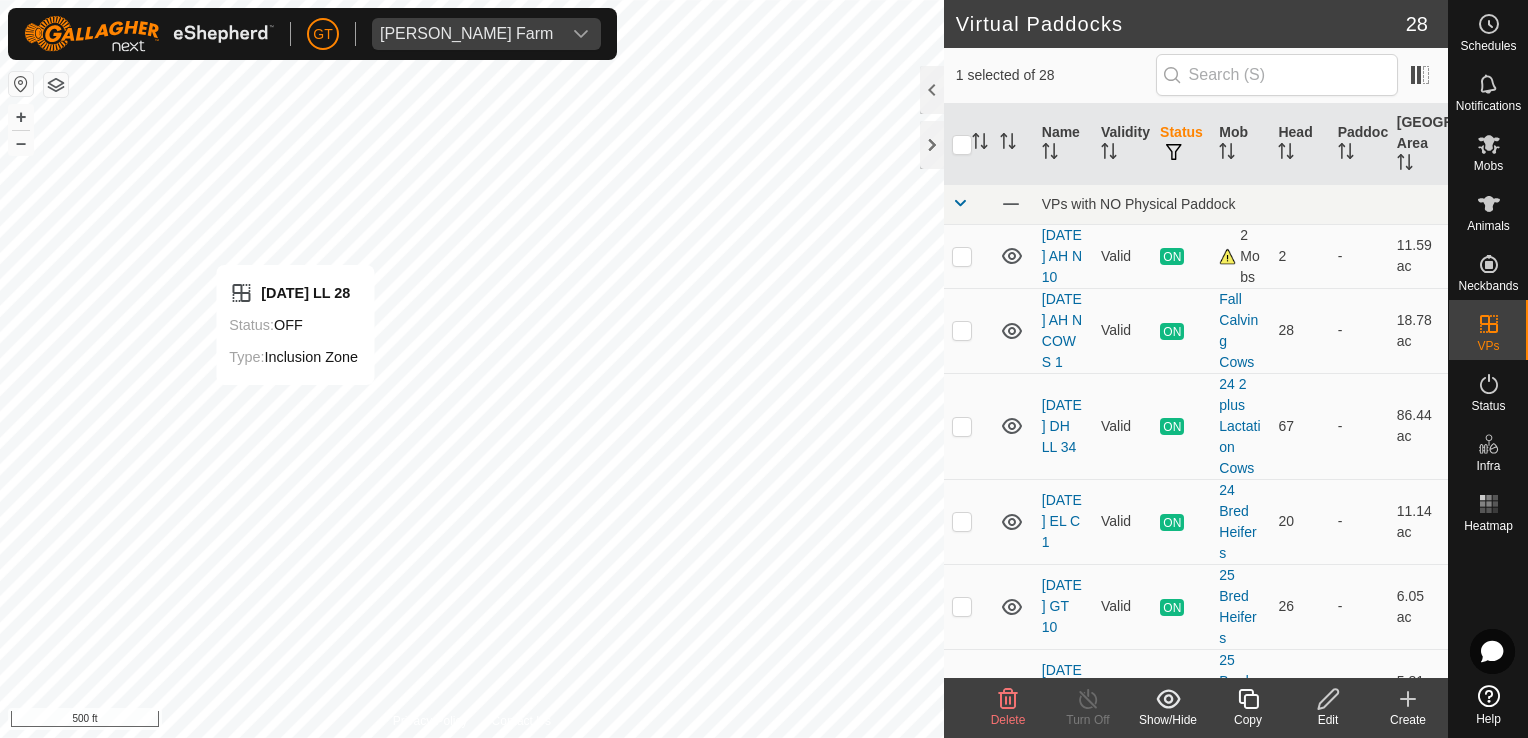 checkbox on "false" 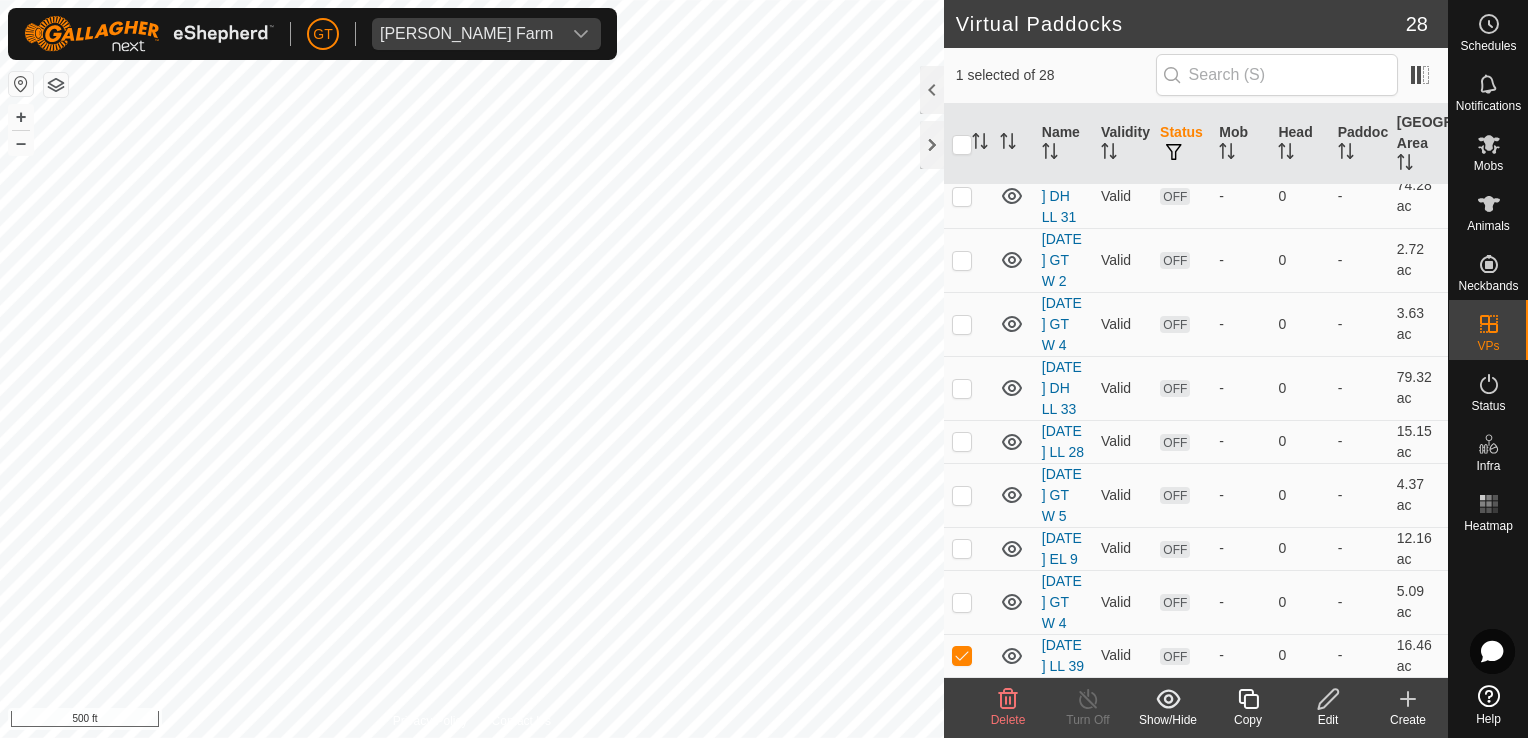 scroll, scrollTop: 1815, scrollLeft: 0, axis: vertical 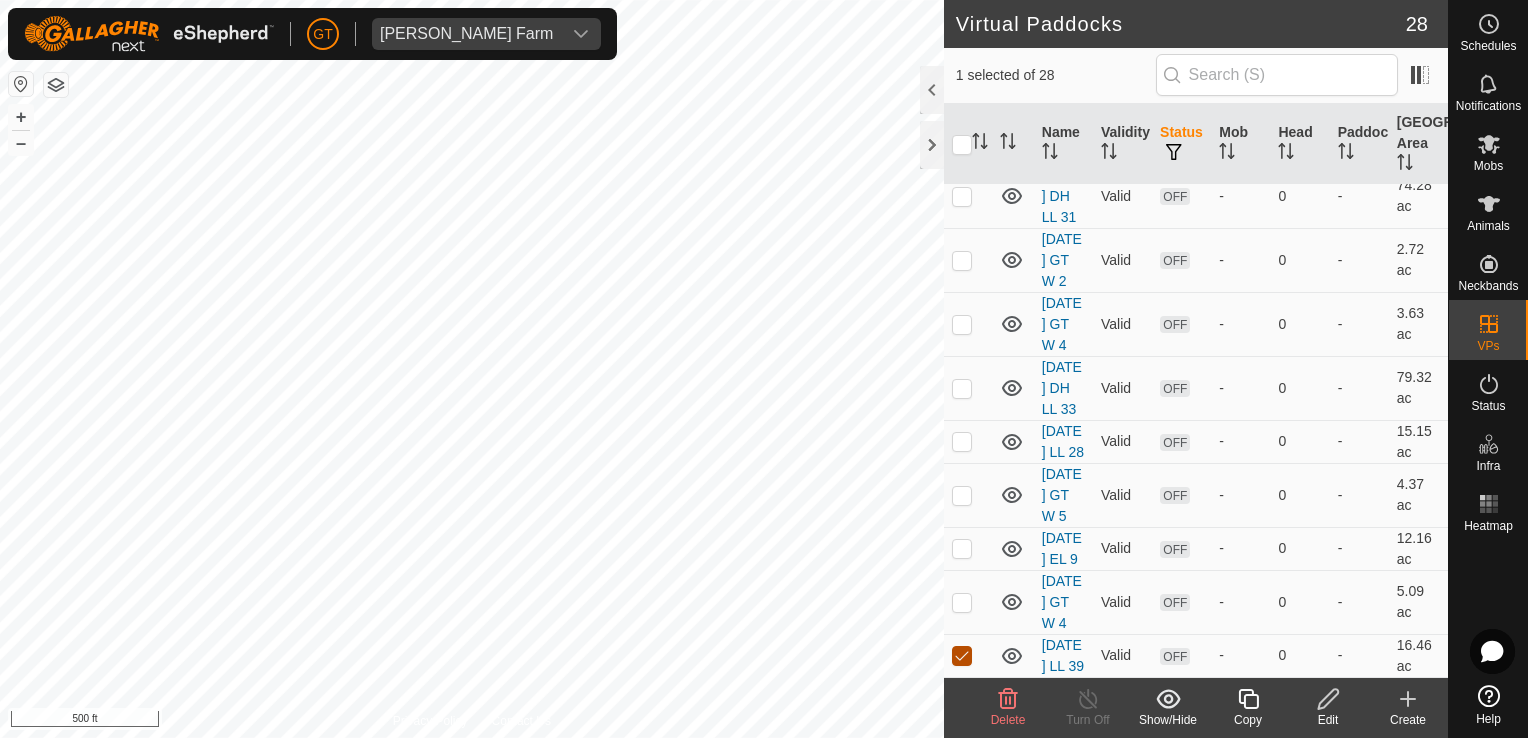 click at bounding box center (962, 656) 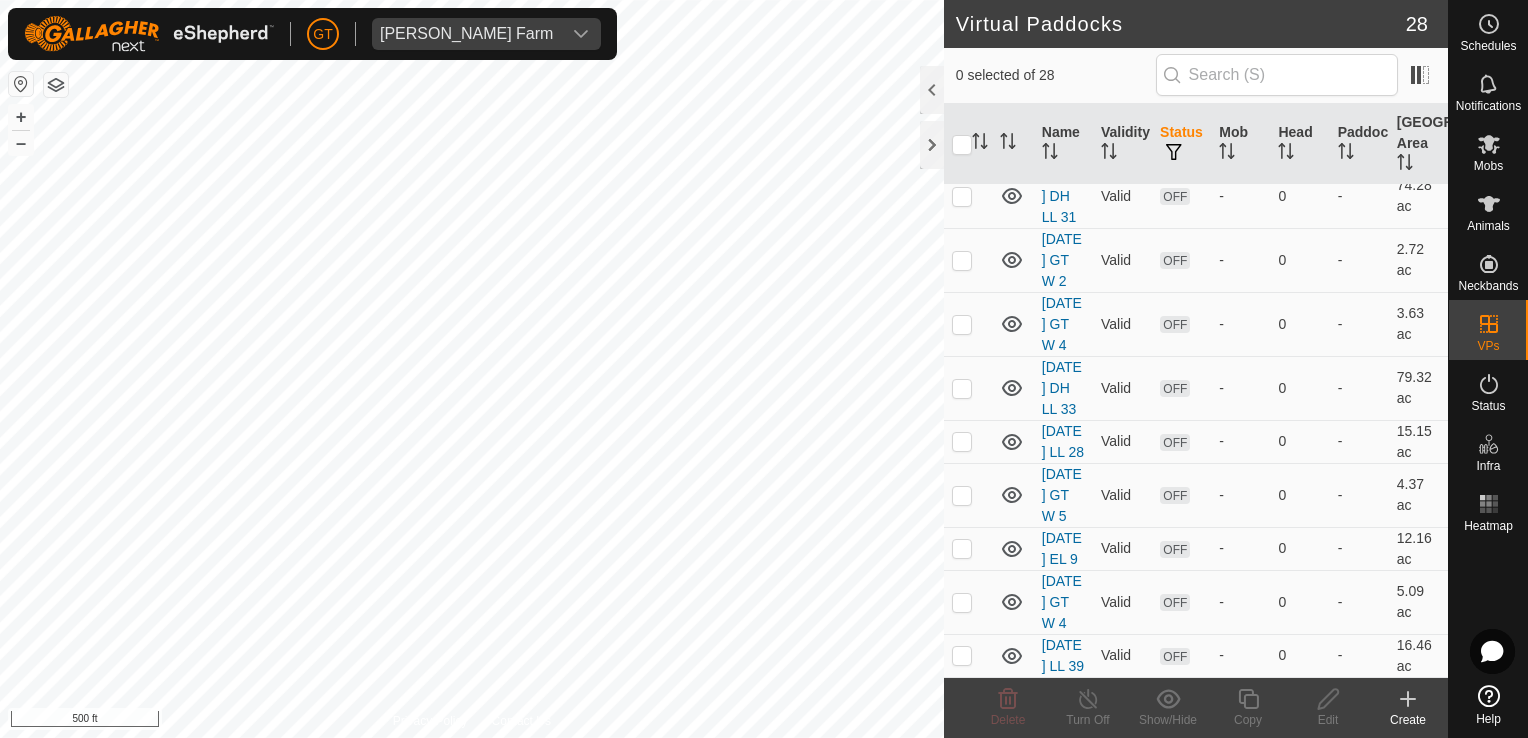 checkbox on "true" 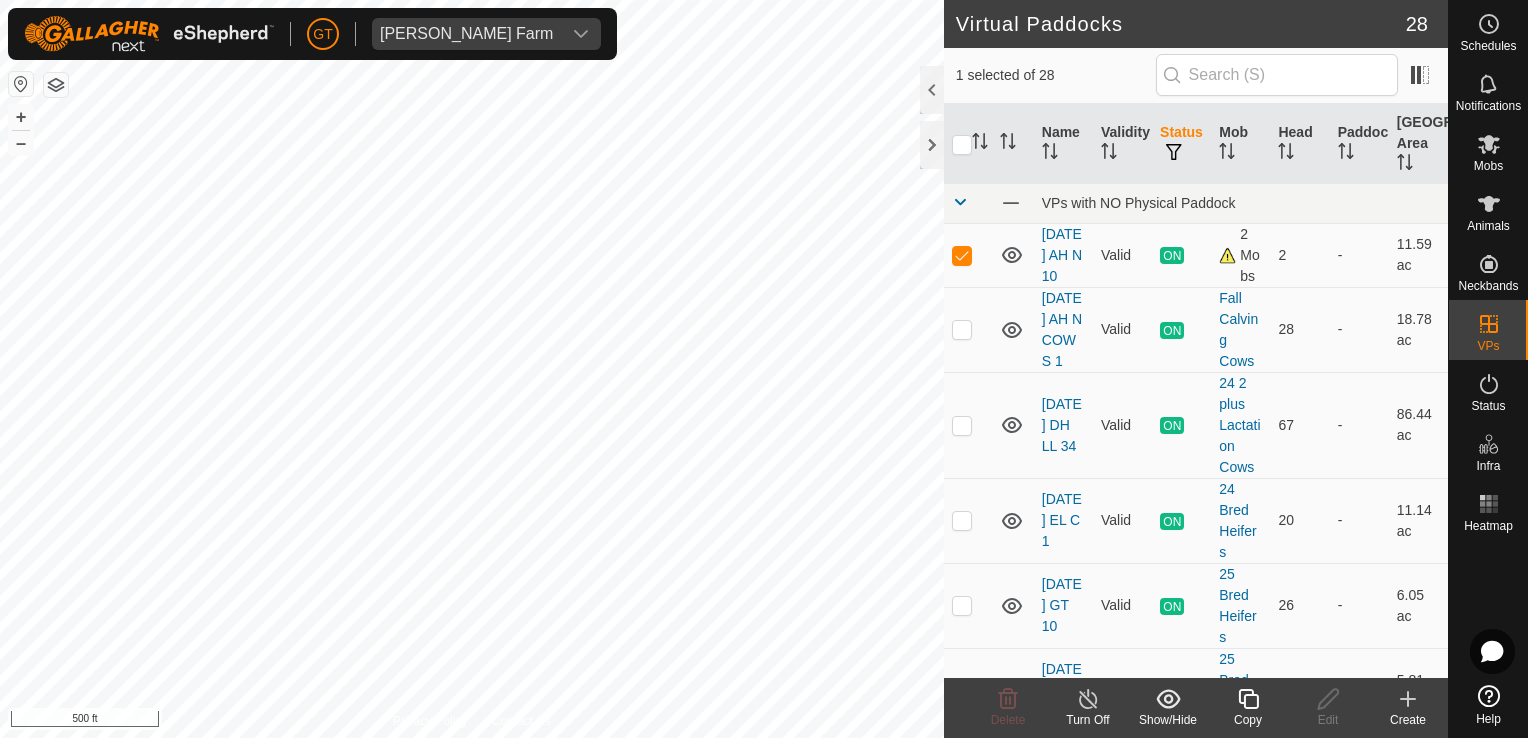 scroll, scrollTop: 0, scrollLeft: 0, axis: both 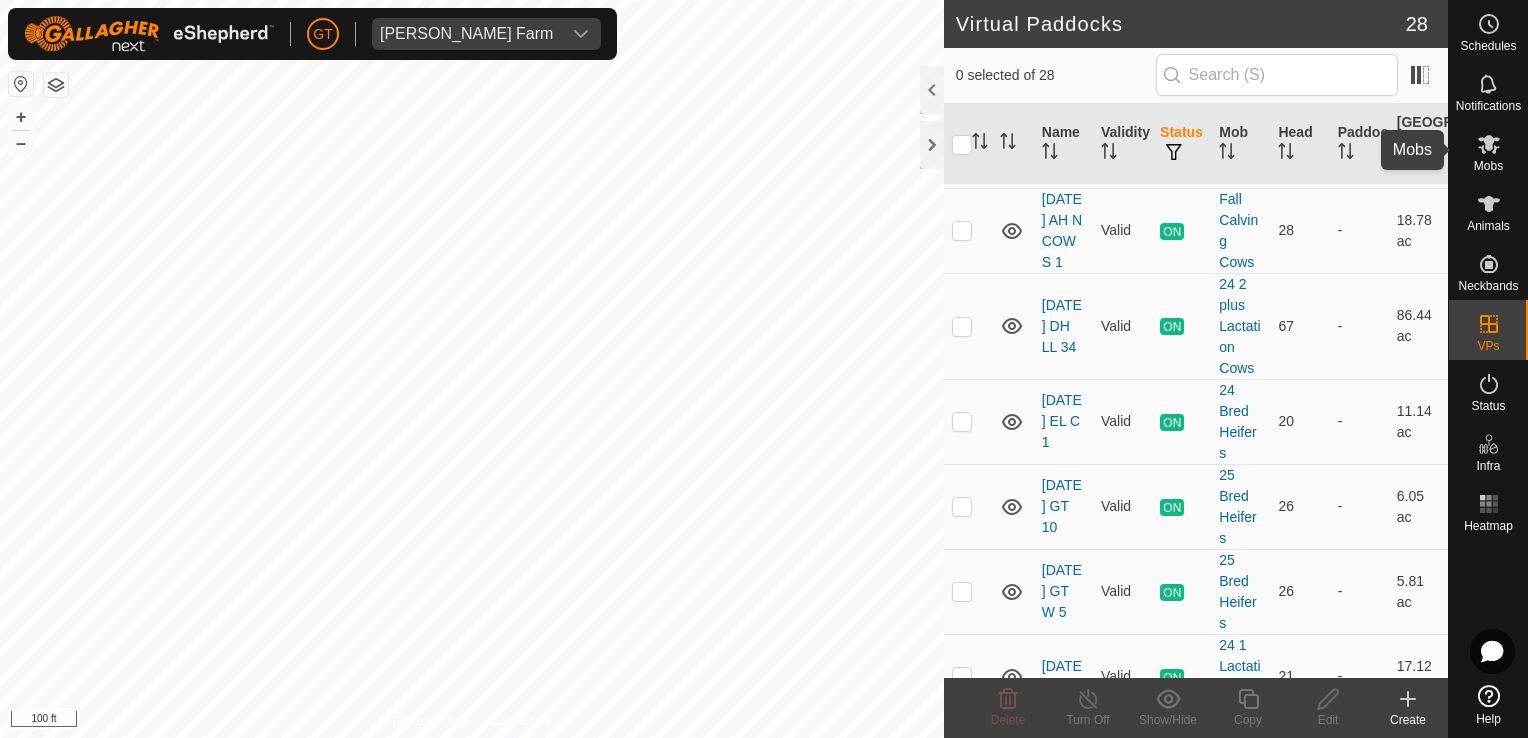click 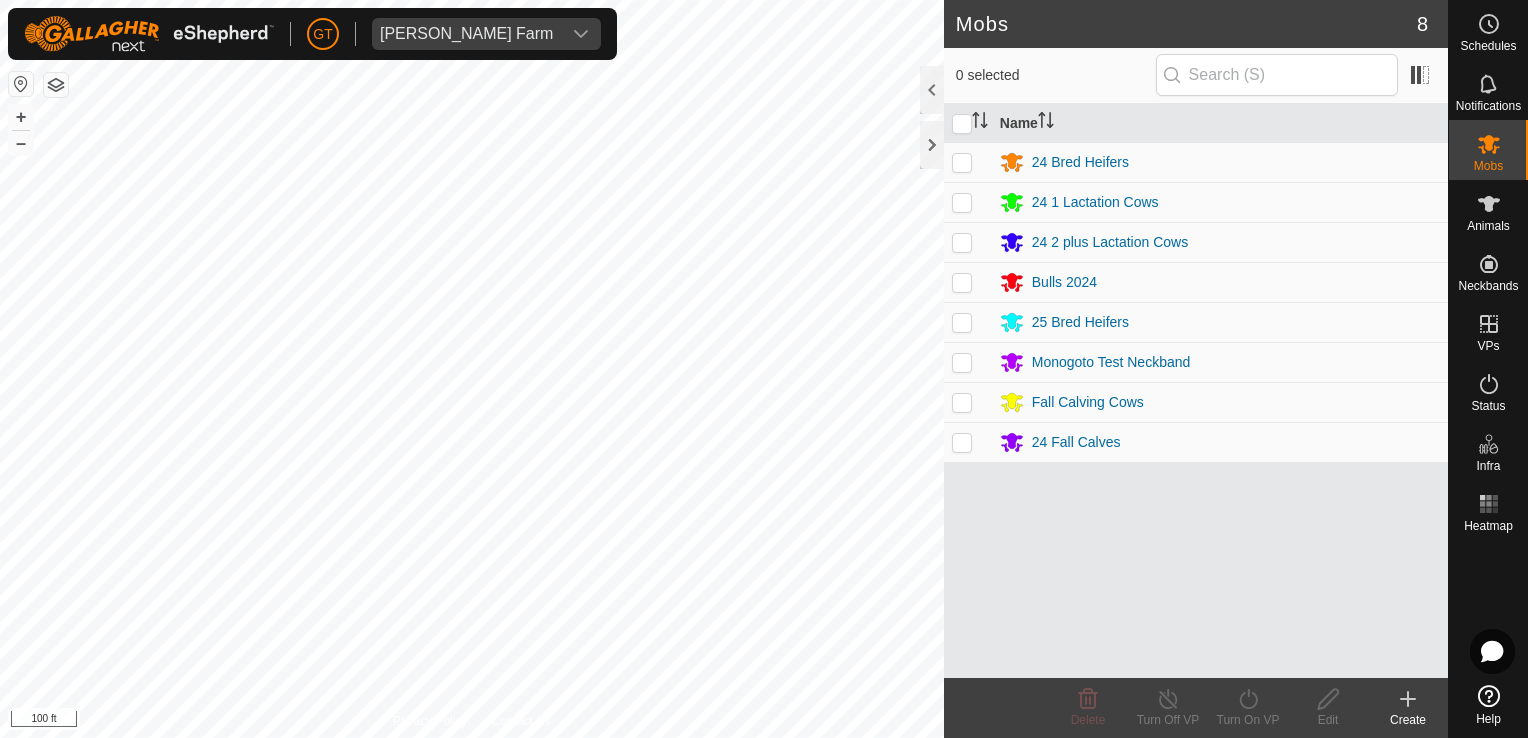 click at bounding box center [962, 402] 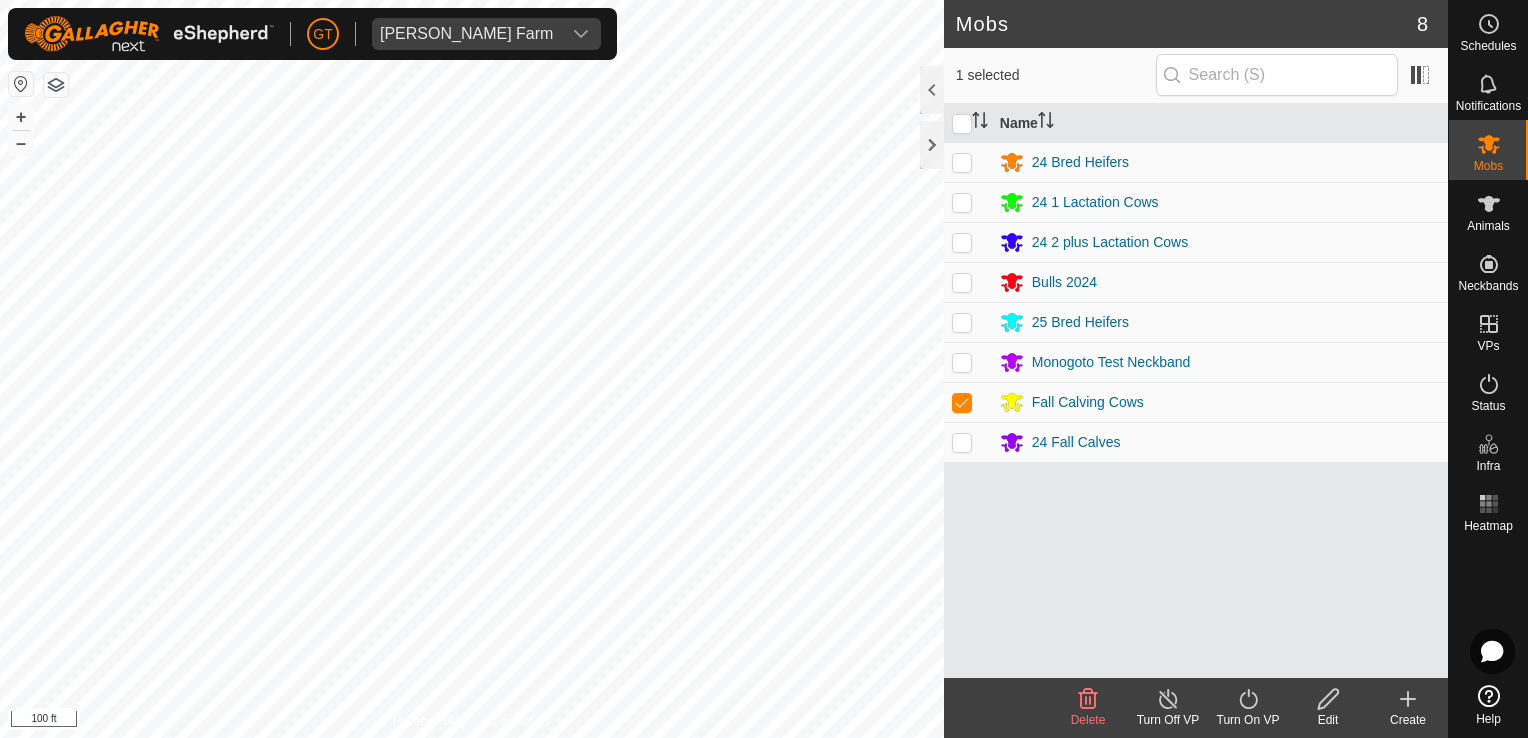click 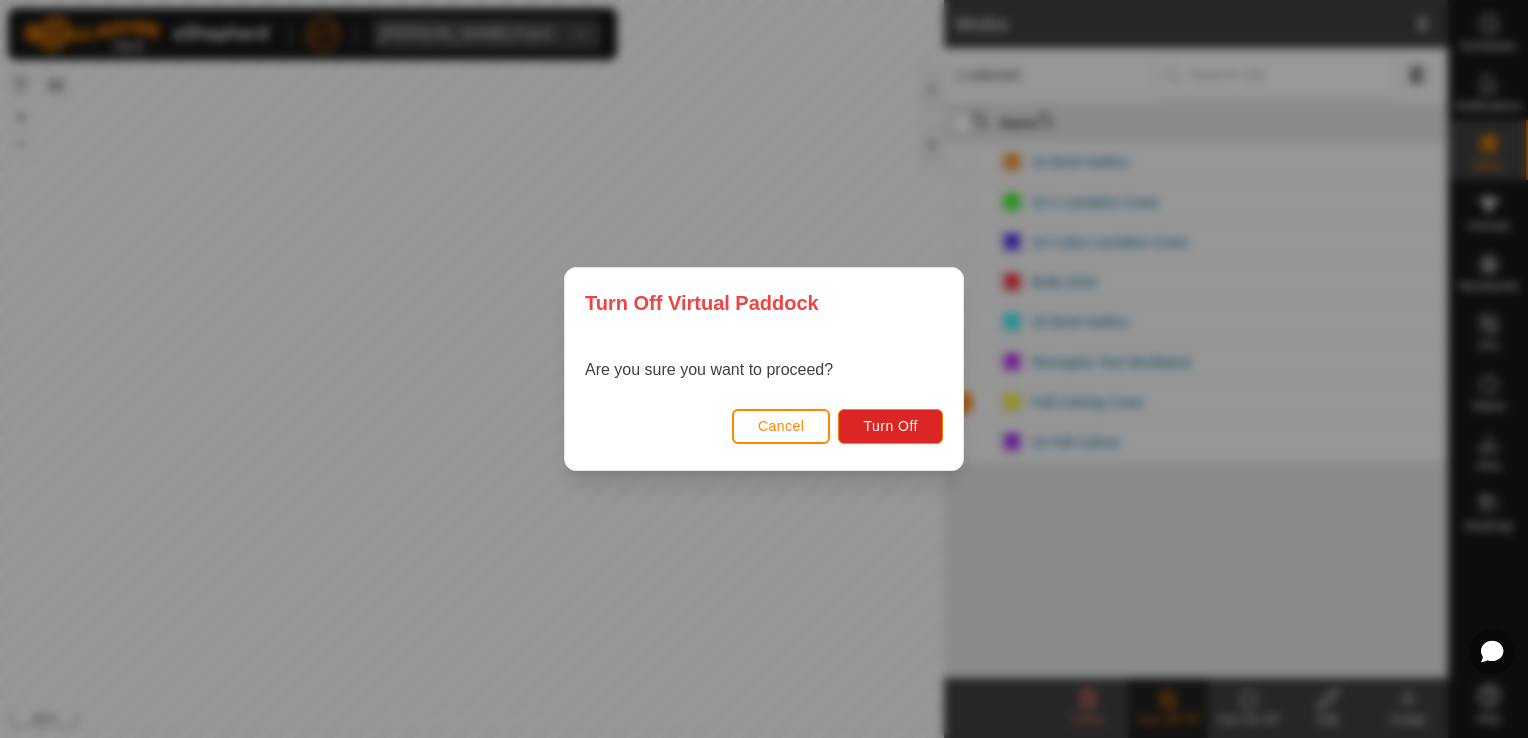 click on "Cancel" at bounding box center [781, 426] 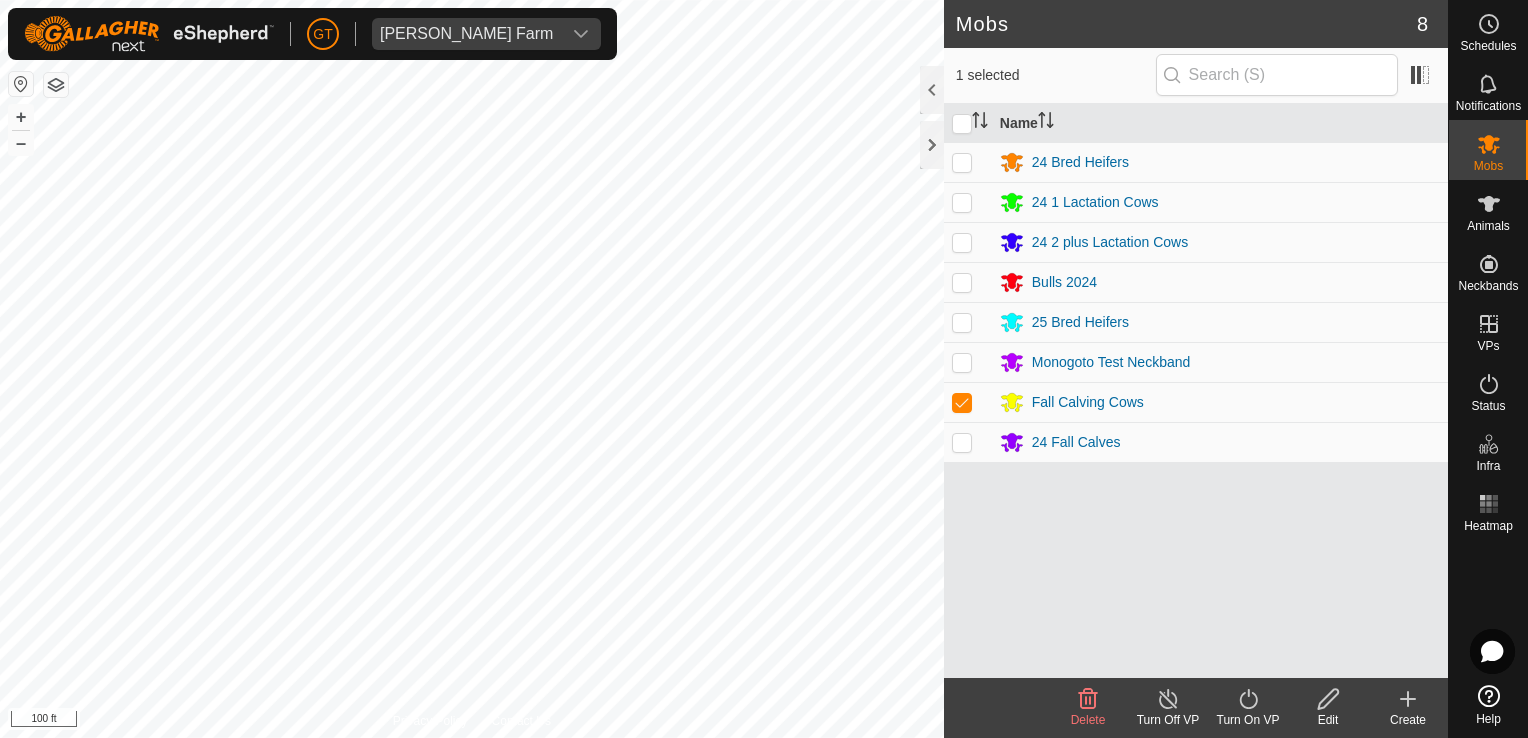 click at bounding box center [962, 402] 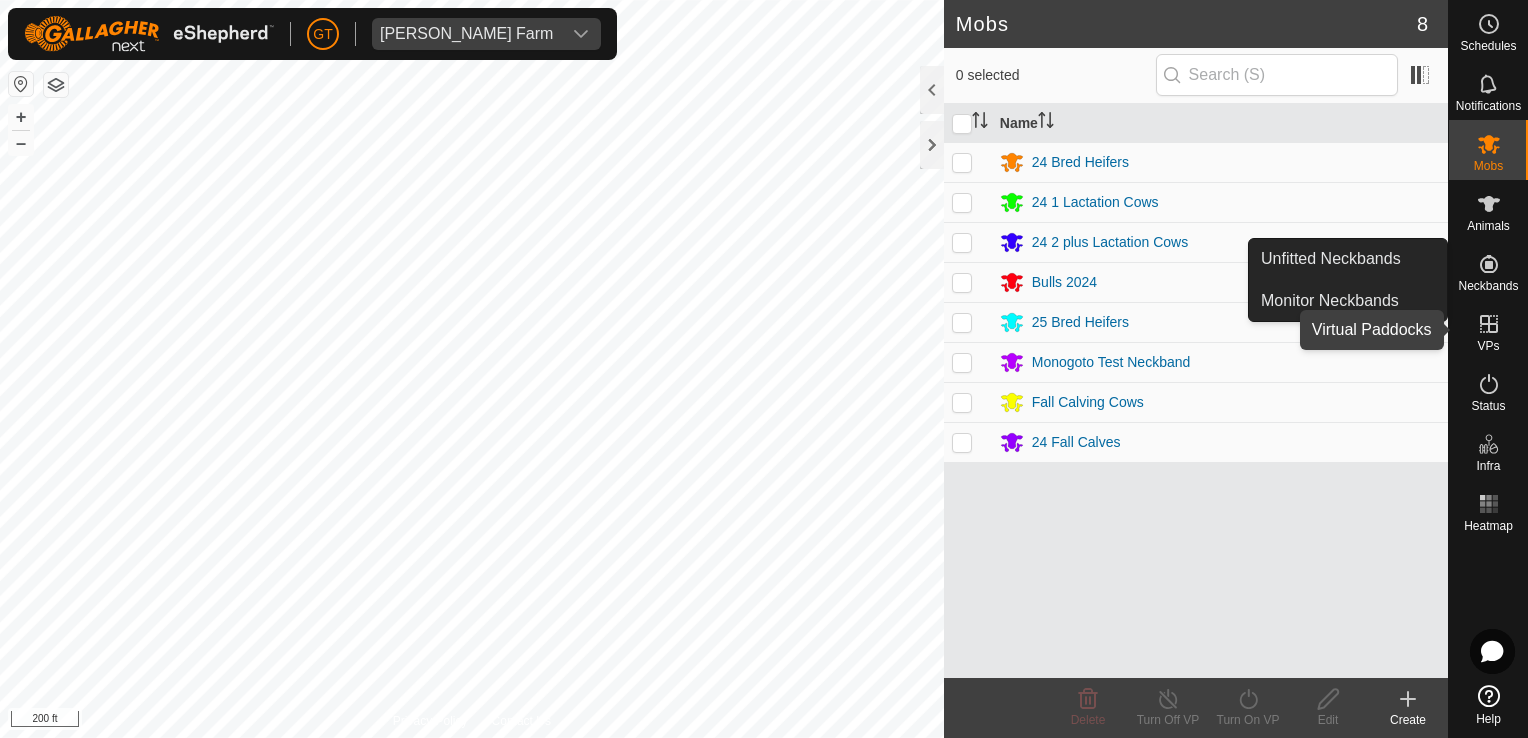 click 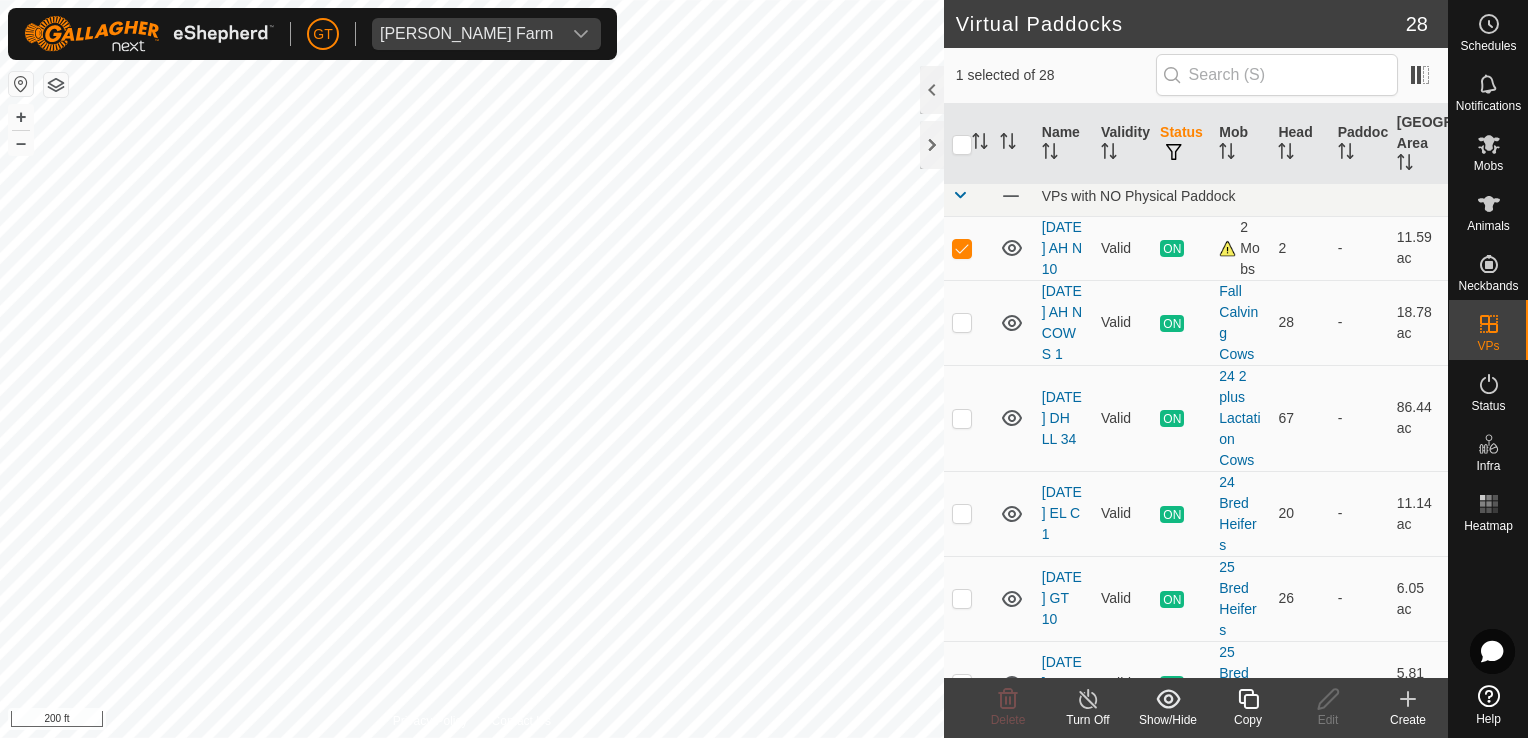 scroll, scrollTop: 0, scrollLeft: 0, axis: both 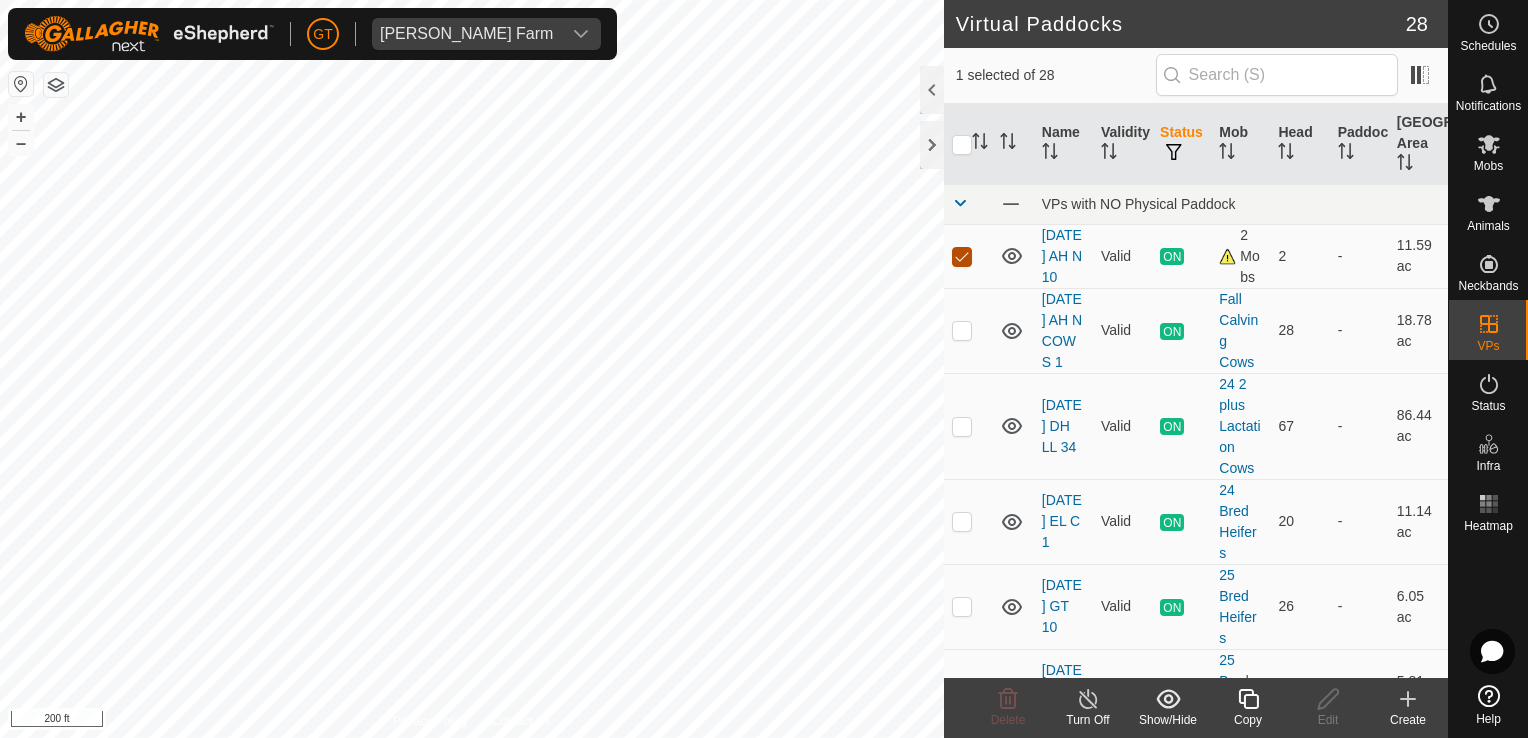 click at bounding box center [962, 257] 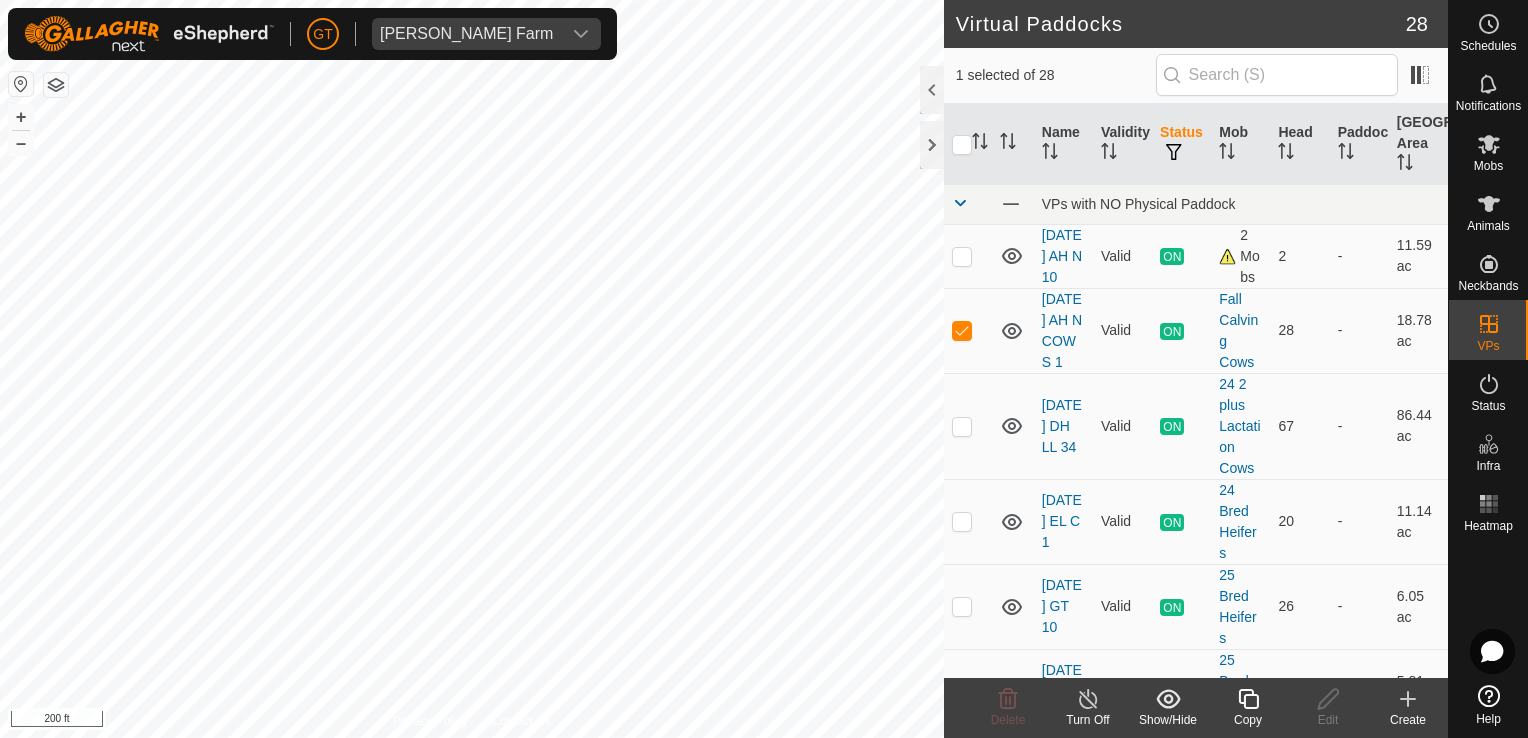 click at bounding box center [968, 330] 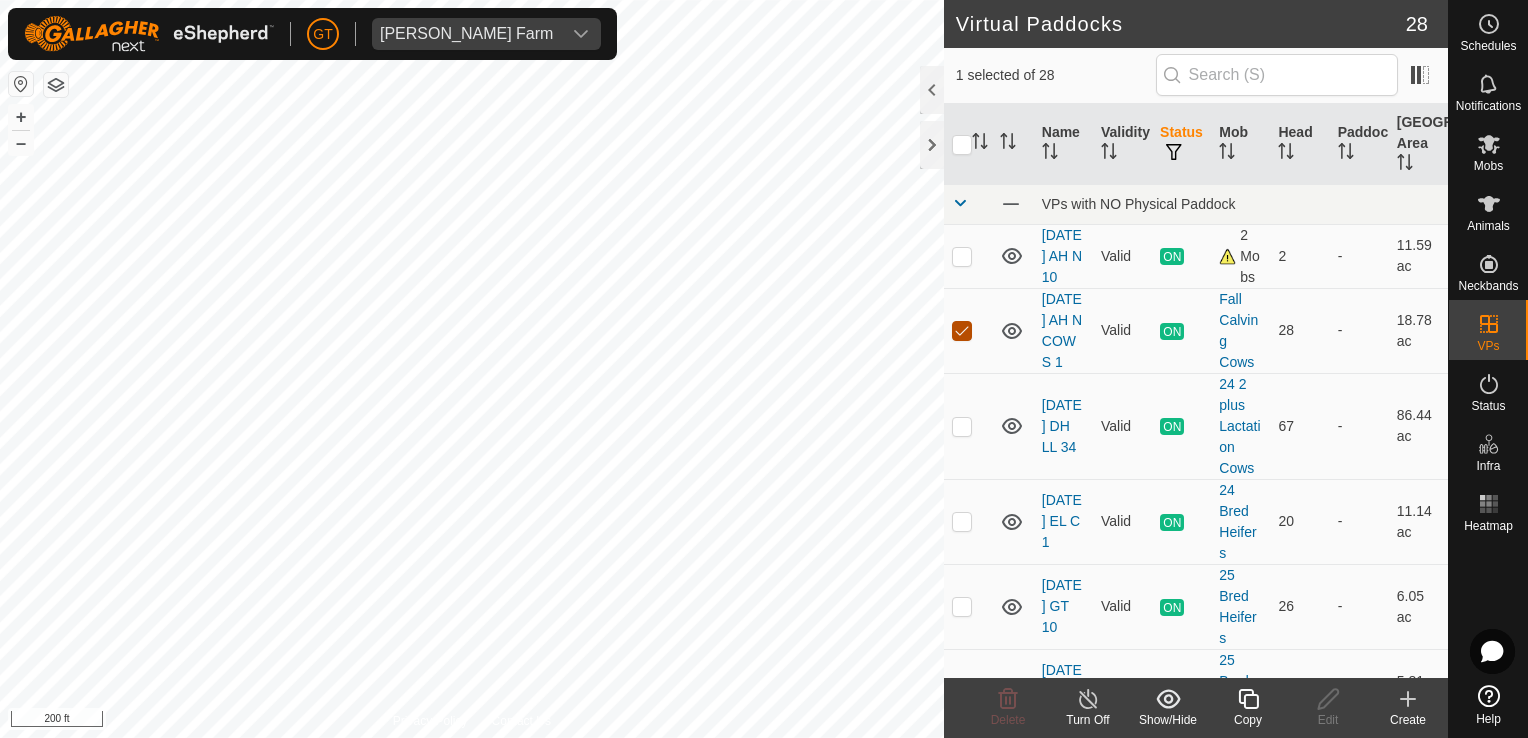 click at bounding box center [962, 331] 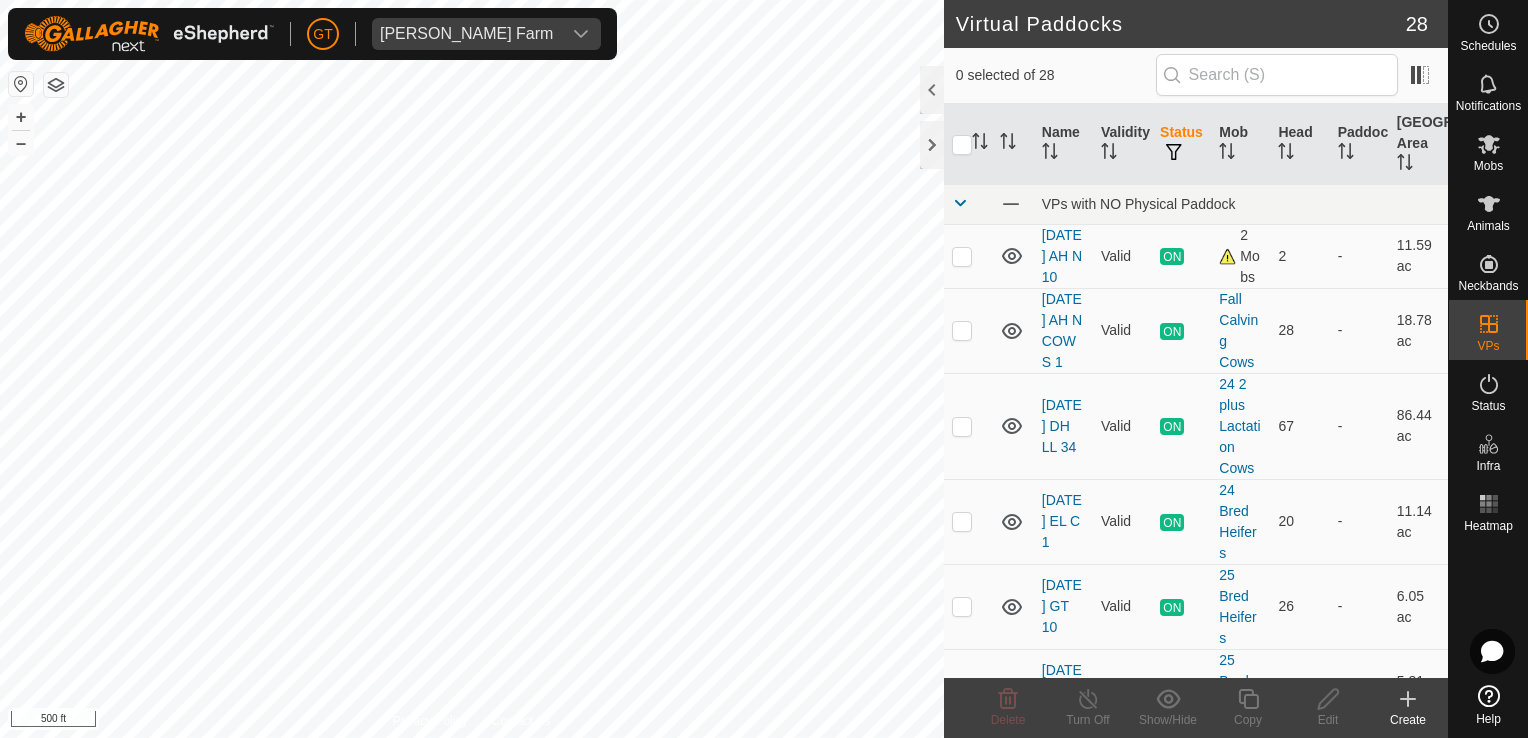 click on "[PERSON_NAME] Farm Schedules Notifications Mobs Animals Neckbands VPs Status Infra Heatmap Help Virtual Paddocks 28 0 selected of 28     Name   Validity   Status   Mob   Head   Paddock   Grazing Area   VPs with NO Physical Paddock  [DATE]   AH N 10  Valid  ON  2 Mobs   2   -   11.59 ac  [DATE]   AH  N COWS 1  Valid  ON  Fall Calving Cows   28   -   18.78 ac  [DATE]   DH LL 34  Valid  ON  24 2 plus Lactation Cows   67   -   86.44 ac  [DATE]   EL  C 1  Valid  ON  24 Bred Heifers   20   -   11.14 ac  [DATE]   GT 10  Valid  ON  25 Bred Heifers   26   -   6.05 ac  [DATE]   GT W 5  Valid  ON  25 Bred Heifers   26   -   5.81 ac  [DATE]   LL 40  Valid  ON  24 1 Lactation Cows   21   -   17.12 ac  [DATE]  BS  N 1  Valid  OFF  -   0   -   7.88 ac  [DATE]   LL  SW 9  Valid  OFF  -   0   -   6 ac  [DATE] 075904  Valid  OFF  -   0   -   4.79 ac  [DATE]   BS  N  2  Valid  OFF  -   0   -   12.11 ac  [DATE]  BS N 3  Valid  OFF  -   0   -   8.55 ac   Valid  OFF  -   0  -" at bounding box center [764, 369] 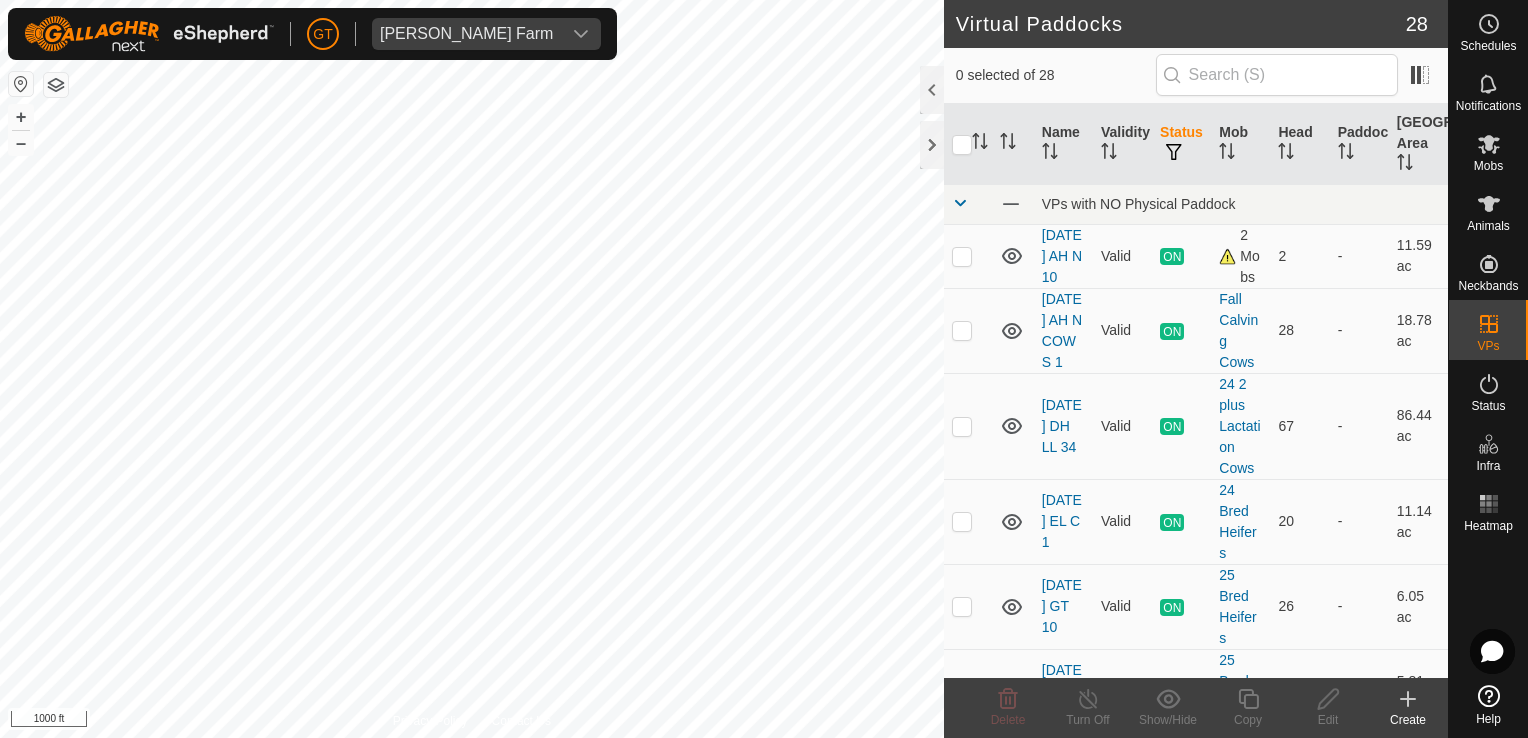 click on "[PERSON_NAME] Farm Schedules Notifications Mobs Animals Neckbands VPs Status Infra Heatmap Help Virtual Paddocks 28 0 selected of 28     Name   Validity   Status   Mob   Head   Paddock   Grazing Area   VPs with NO Physical Paddock  [DATE]   AH N 10  Valid  ON  2 Mobs   2   -   11.59 ac  [DATE]   AH  N COWS 1  Valid  ON  Fall Calving Cows   28   -   18.78 ac  [DATE]   DH LL 34  Valid  ON  24 2 plus Lactation Cows   67   -   86.44 ac  [DATE]   EL  C 1  Valid  ON  24 Bred Heifers   20   -   11.14 ac  [DATE]   GT 10  Valid  ON  25 Bred Heifers   26   -   6.05 ac  [DATE]   GT W 5  Valid  ON  25 Bred Heifers   26   -   5.81 ac  [DATE]   LL 40  Valid  ON  24 1 Lactation Cows   21   -   17.12 ac  [DATE]  BS  N 1  Valid  OFF  -   0   -   7.88 ac  [DATE]   LL  SW 9  Valid  OFF  -   0   -   6 ac  [DATE] 075904  Valid  OFF  -   0   -   4.79 ac  [DATE]   BS  N  2  Valid  OFF  -   0   -   12.11 ac  [DATE]  BS N 3  Valid  OFF  -   0   -   8.55 ac   Valid  OFF  -   0  -" at bounding box center (764, 369) 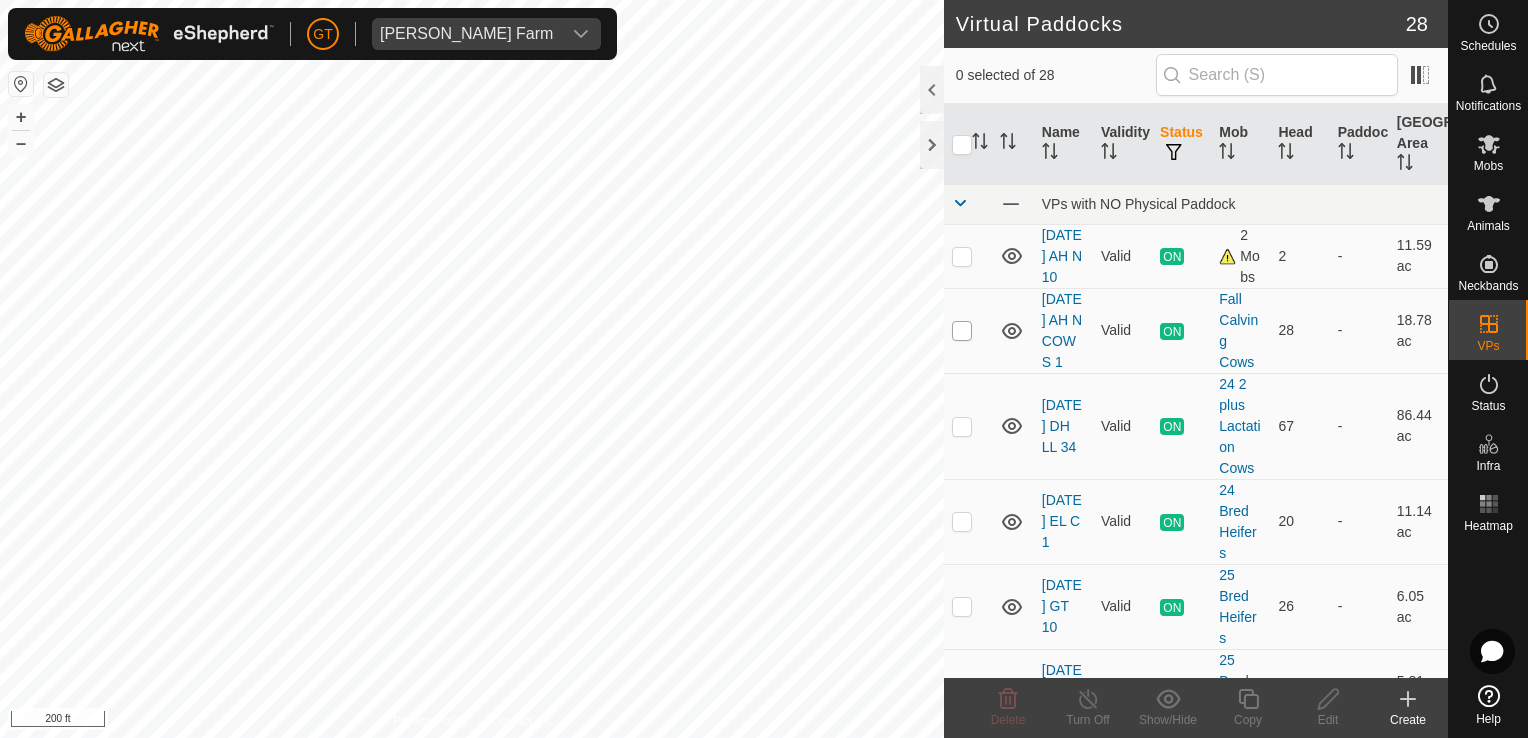 click at bounding box center [962, 331] 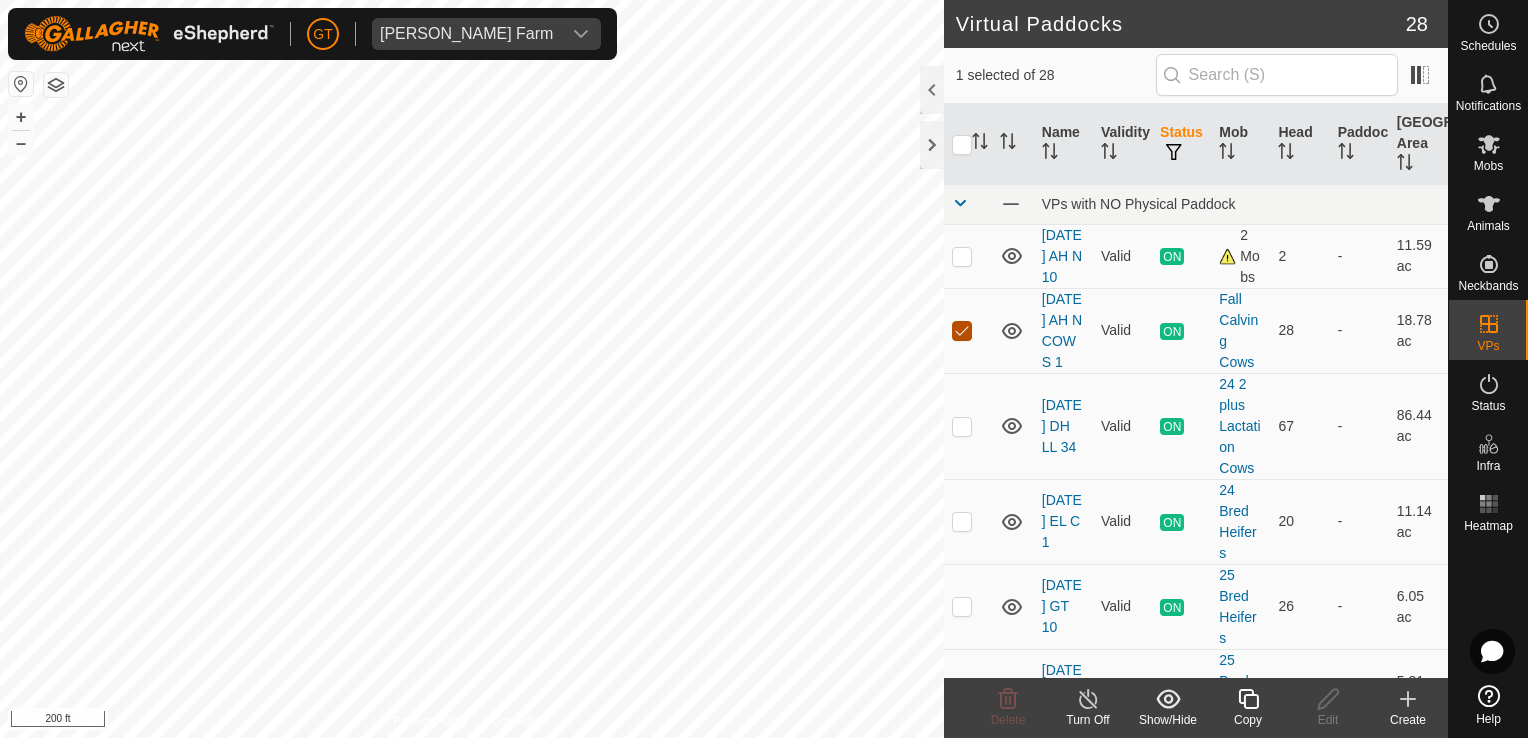 click at bounding box center (962, 331) 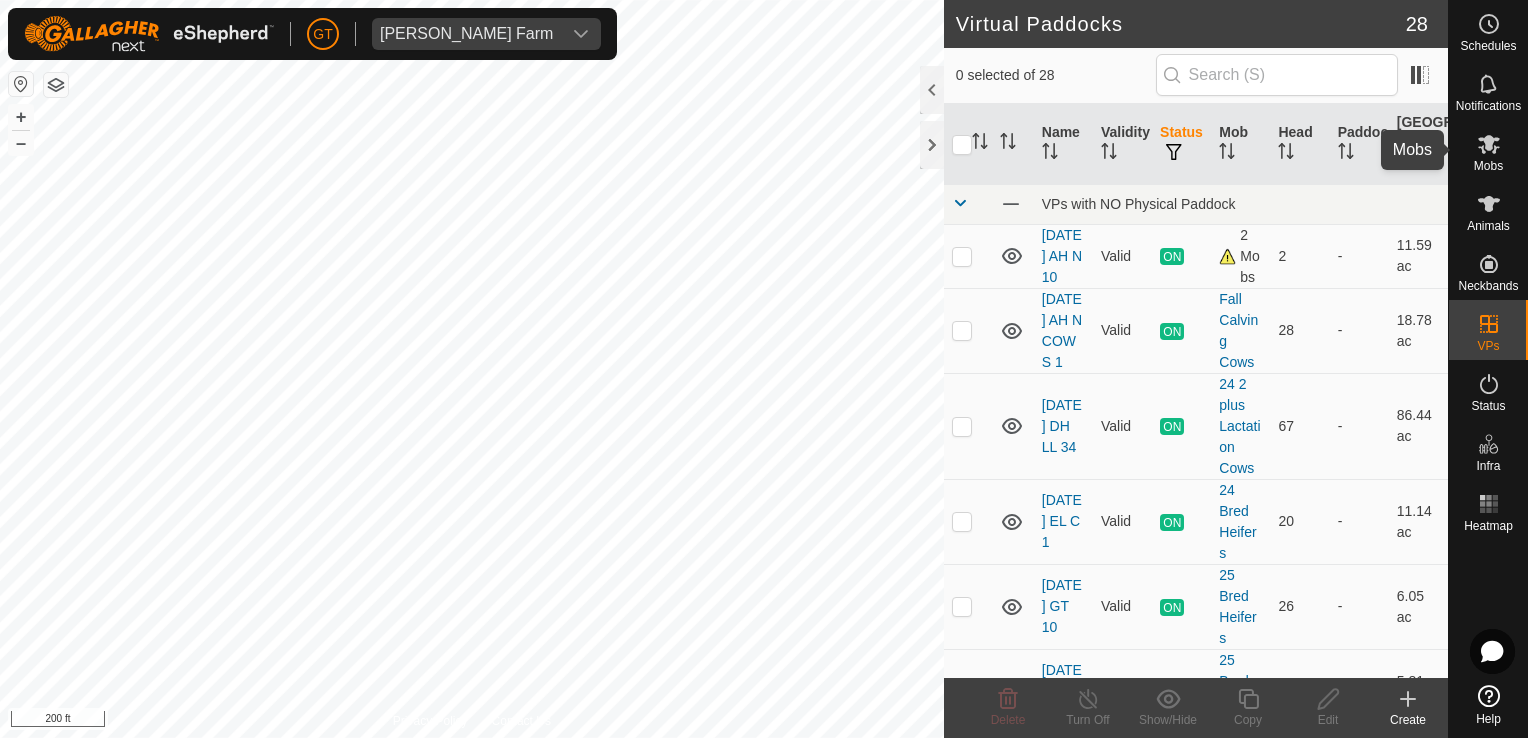 click 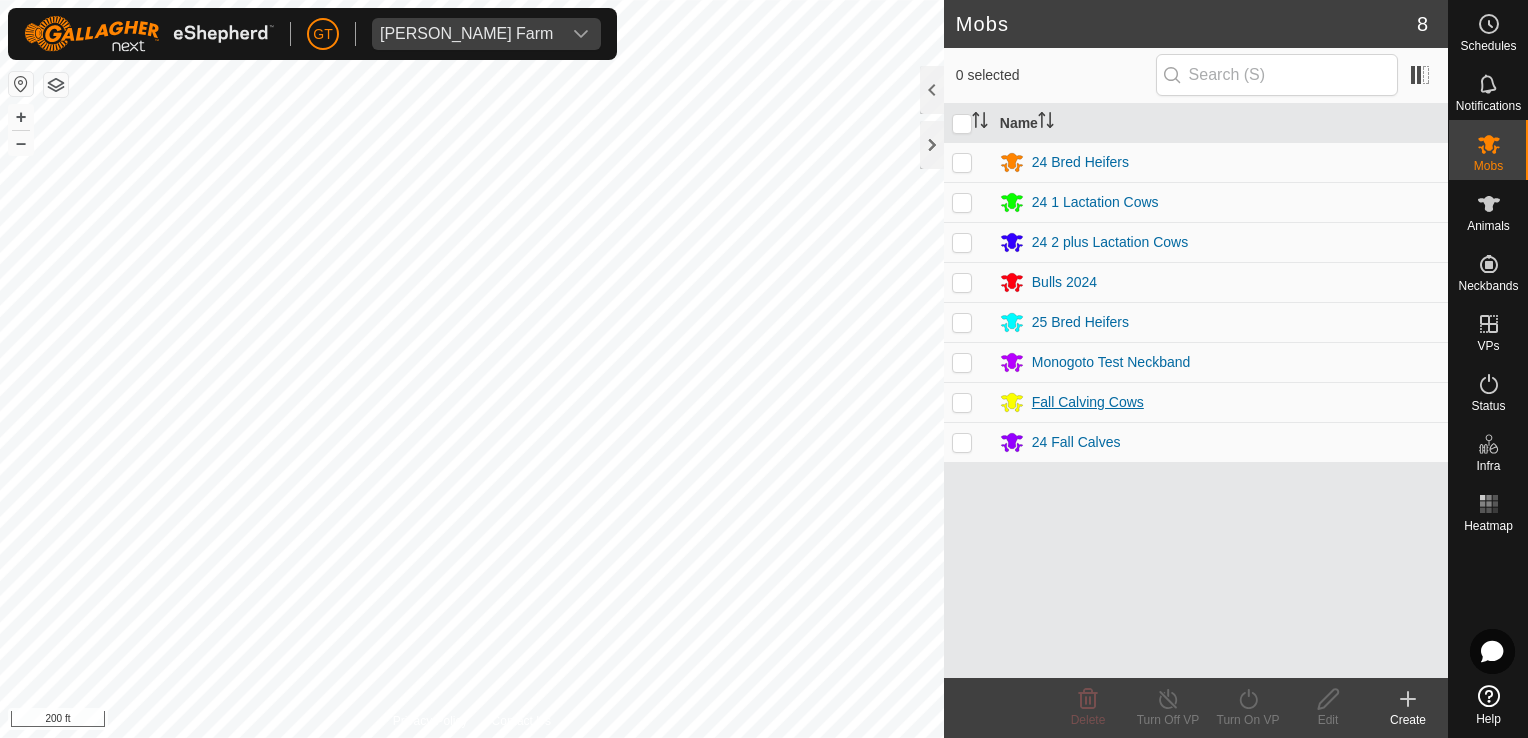 click on "Fall Calving Cows" at bounding box center [1088, 402] 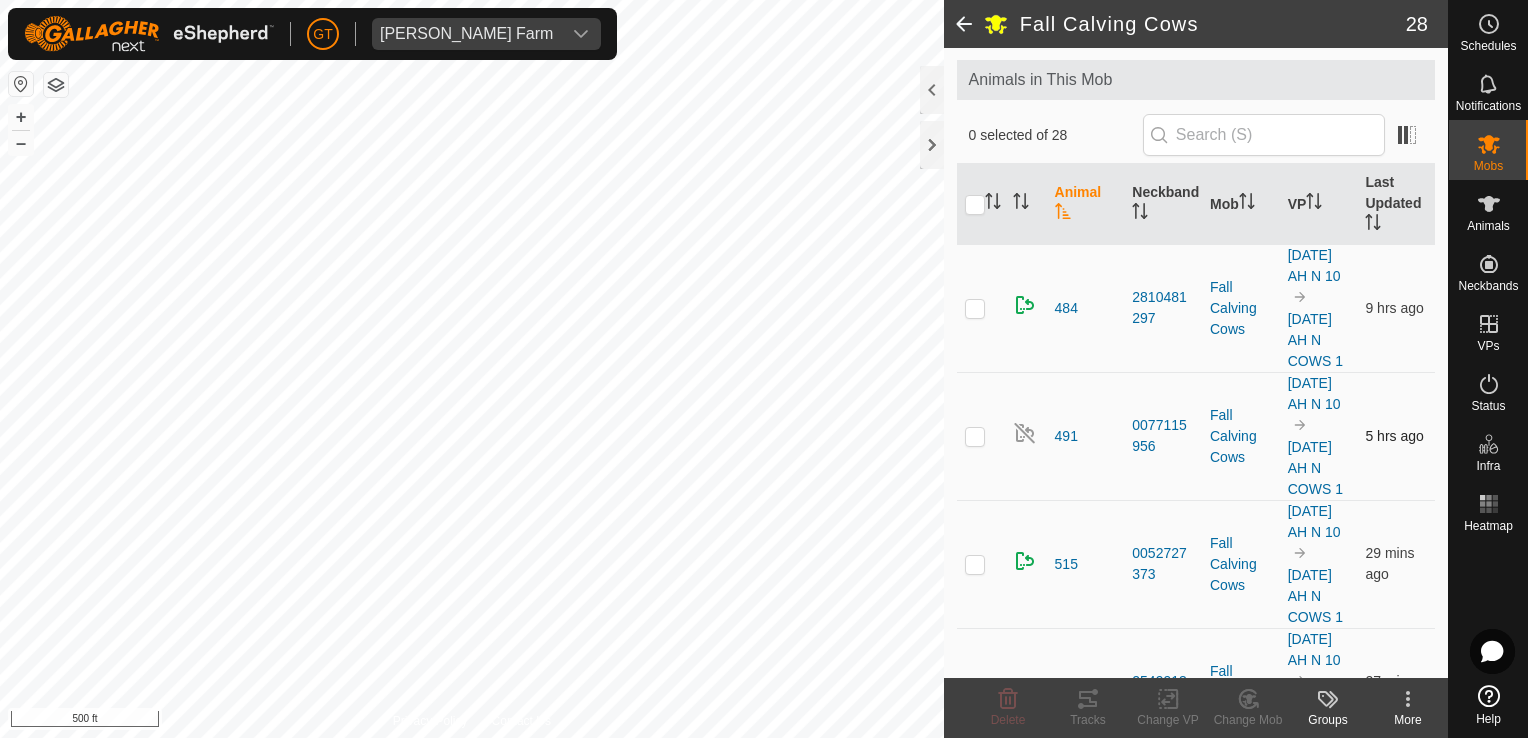 scroll, scrollTop: 100, scrollLeft: 0, axis: vertical 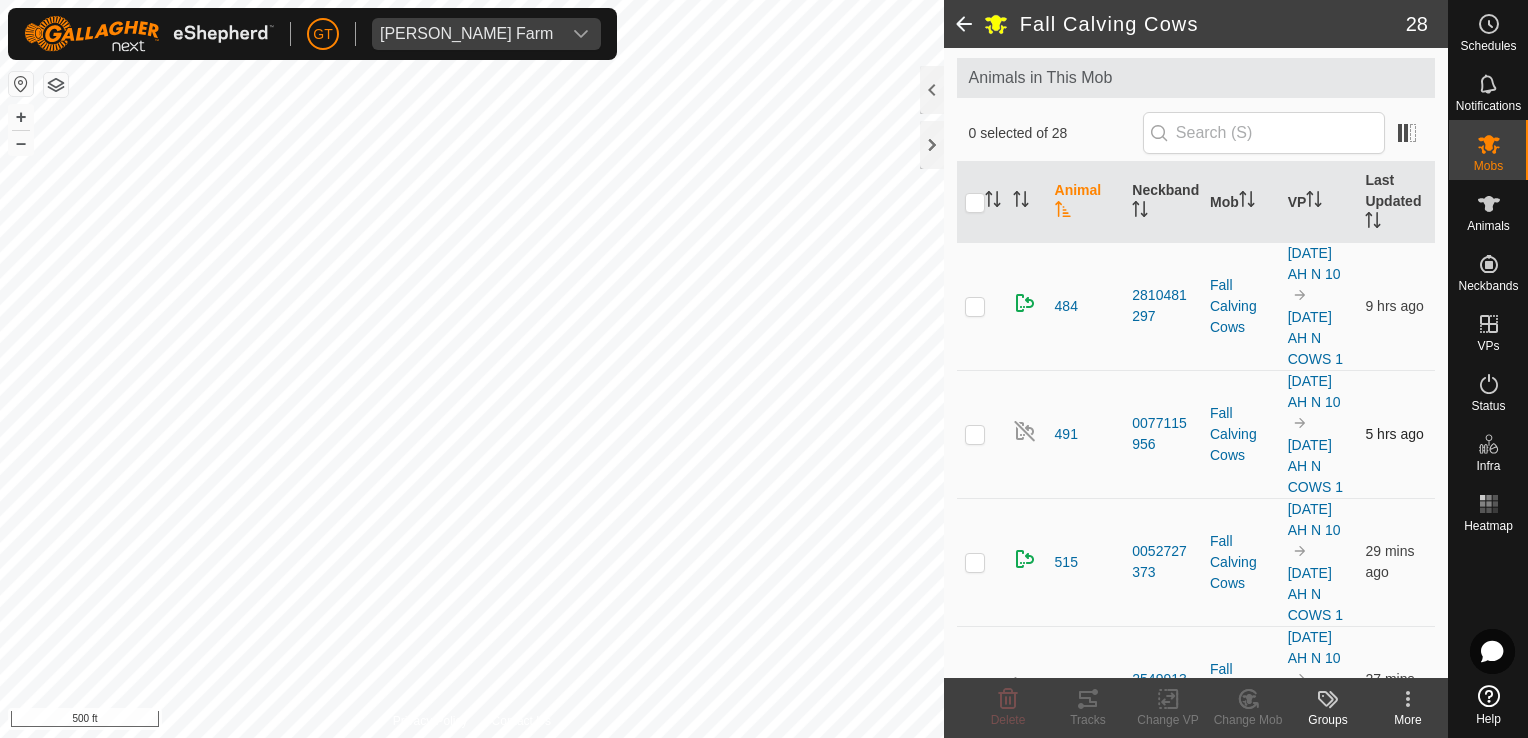click at bounding box center [975, 434] 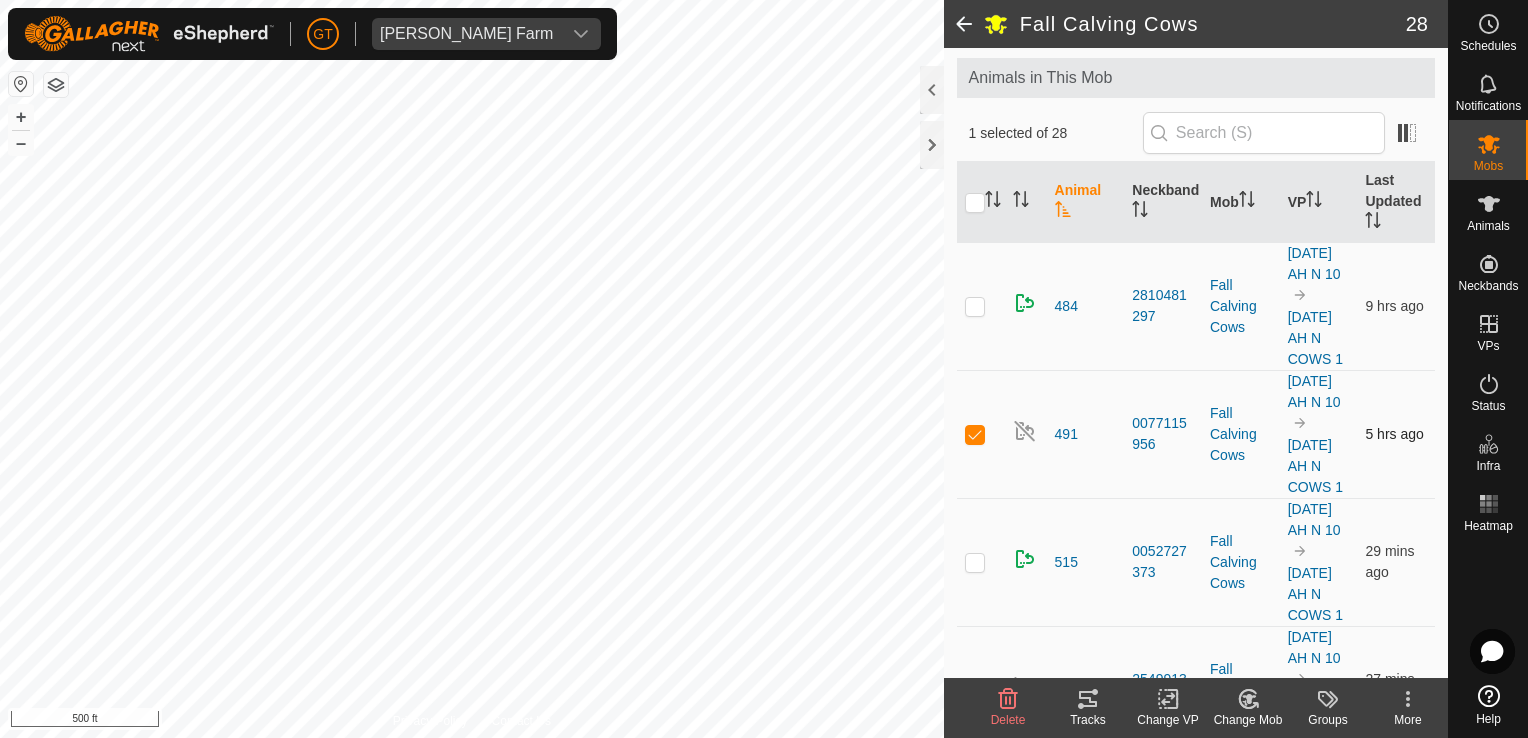 click at bounding box center (975, 434) 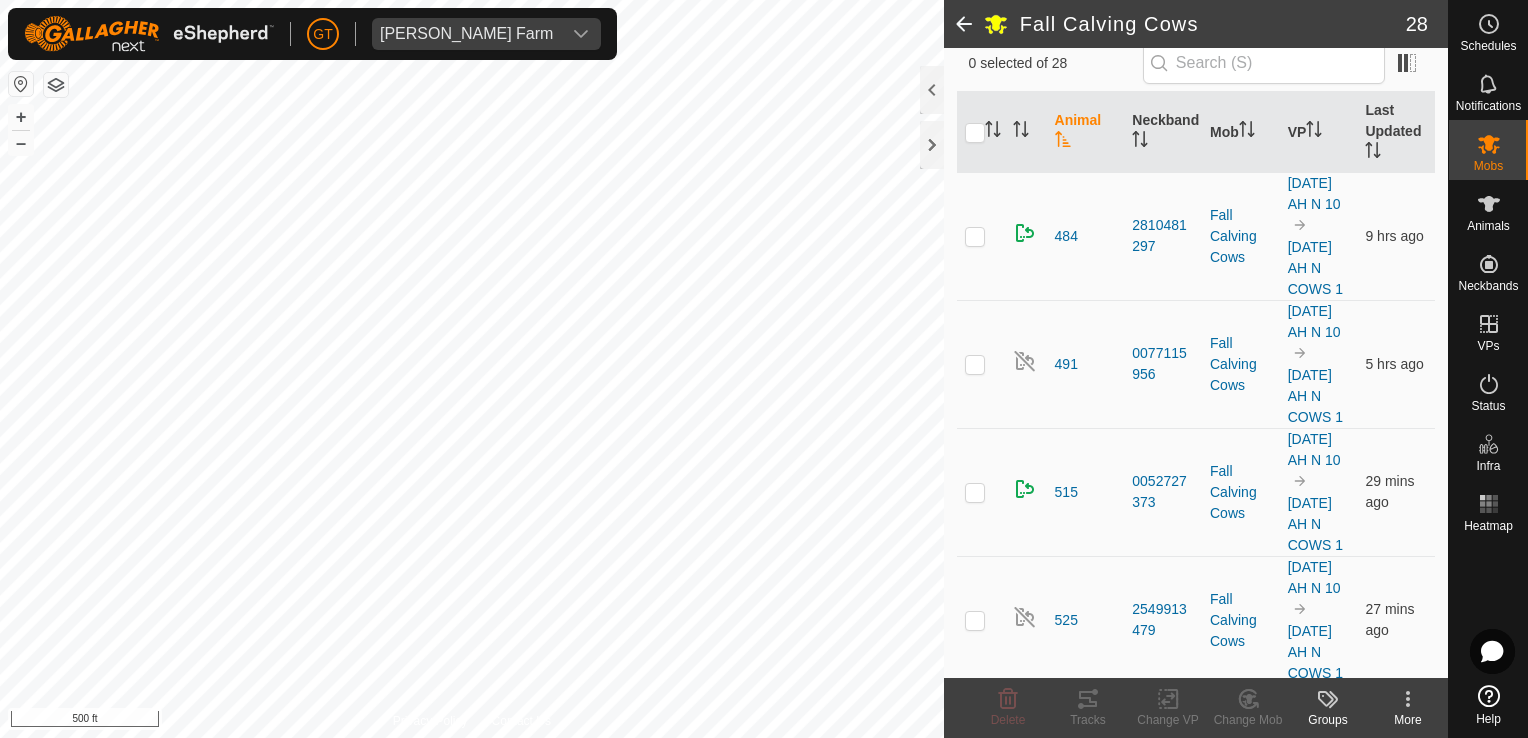 scroll, scrollTop: 0, scrollLeft: 0, axis: both 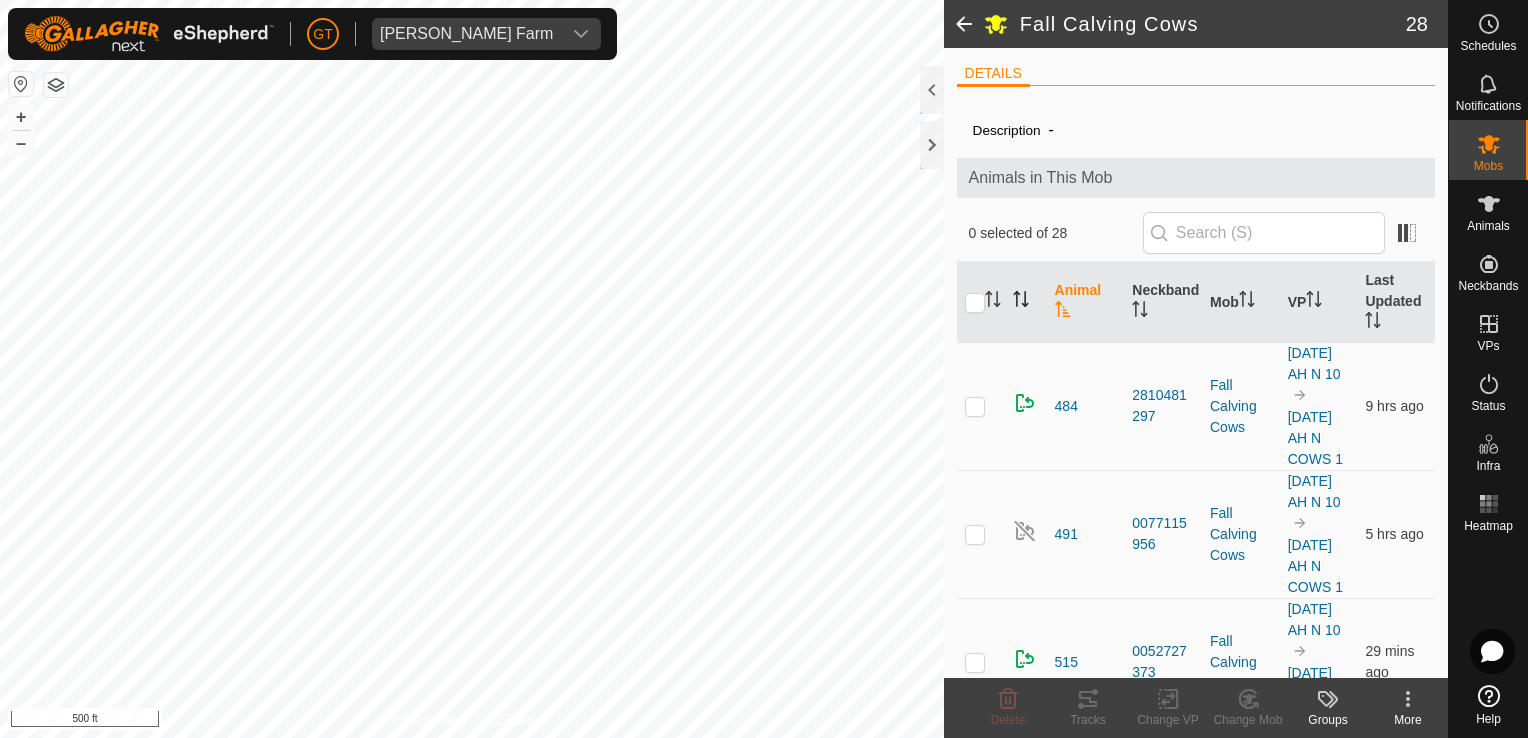 click 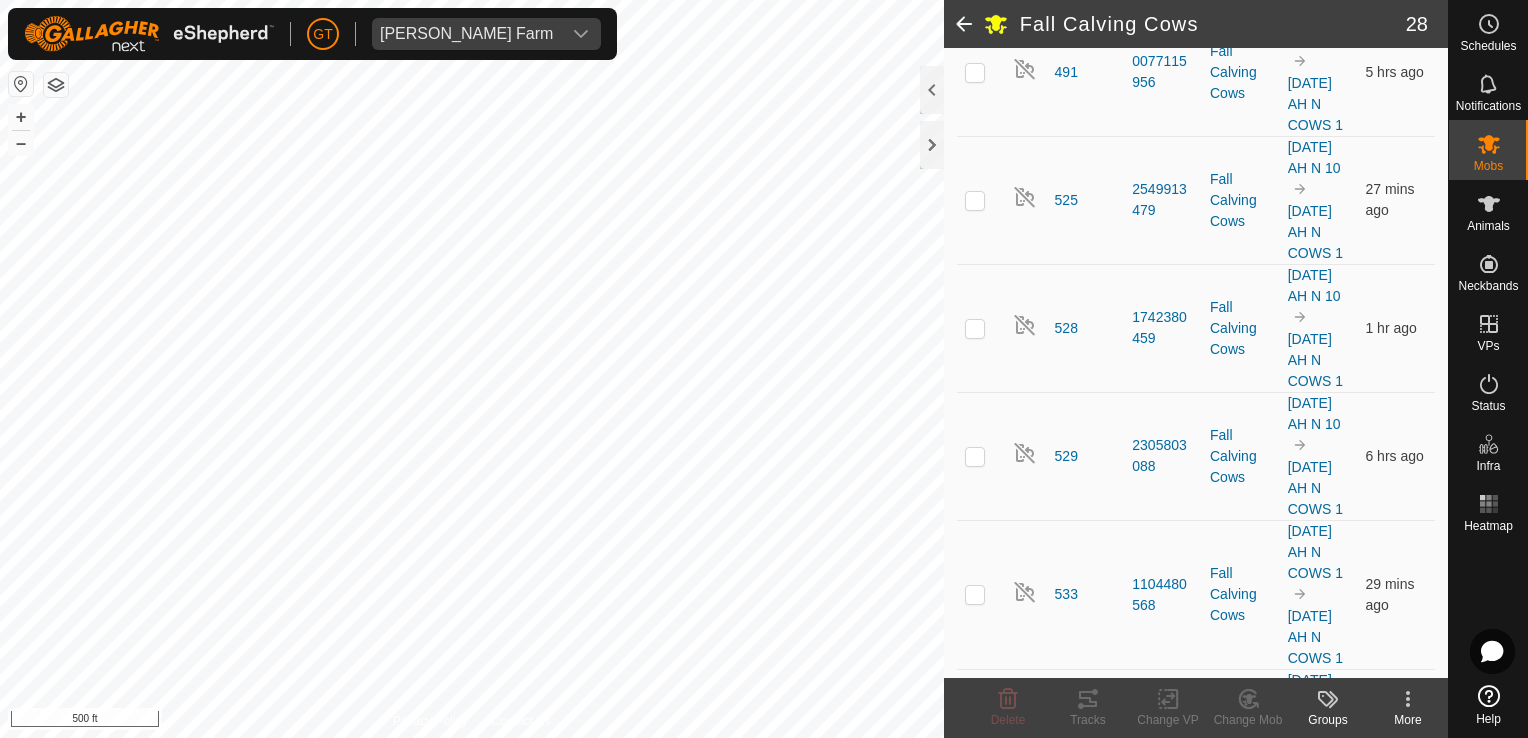 scroll, scrollTop: 0, scrollLeft: 0, axis: both 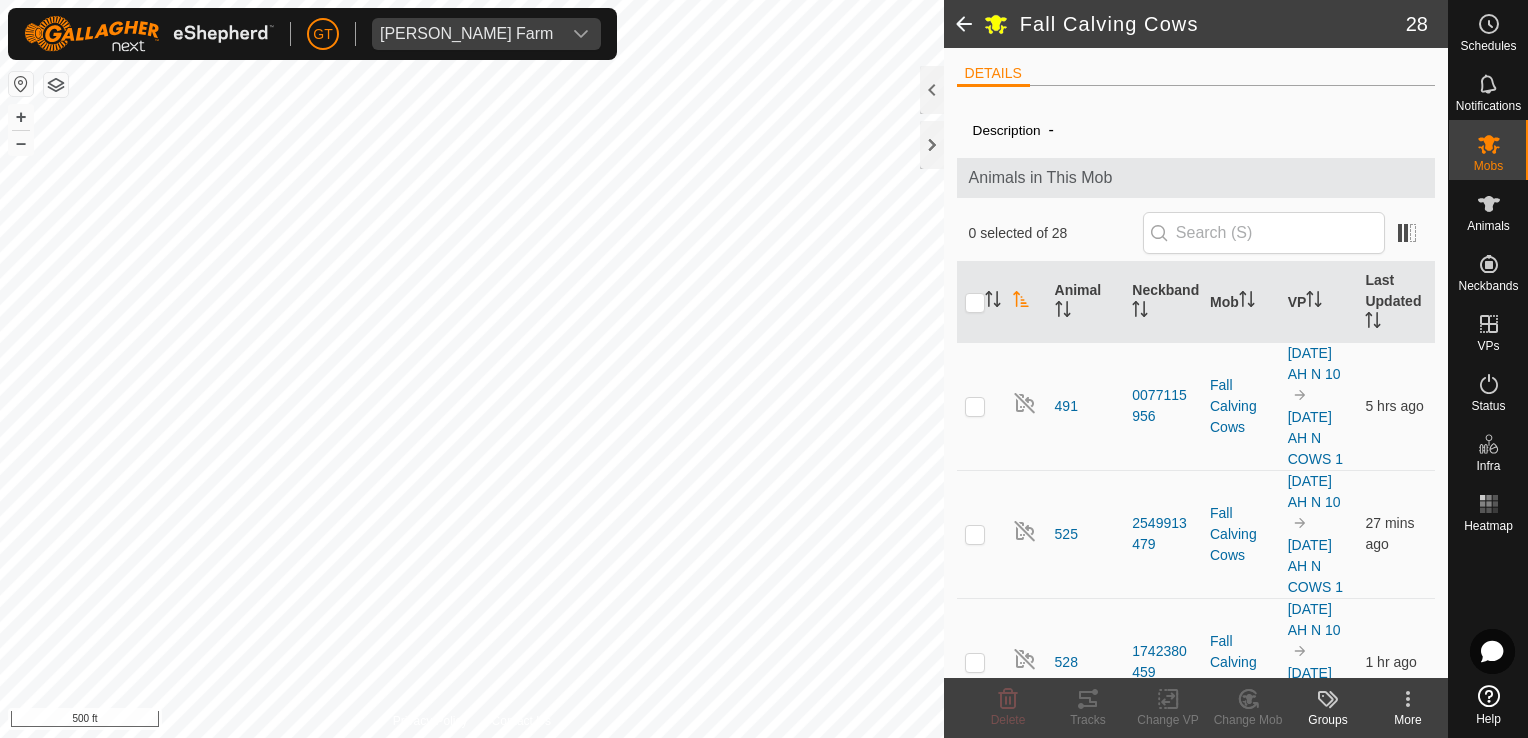 click at bounding box center (1021, 302) 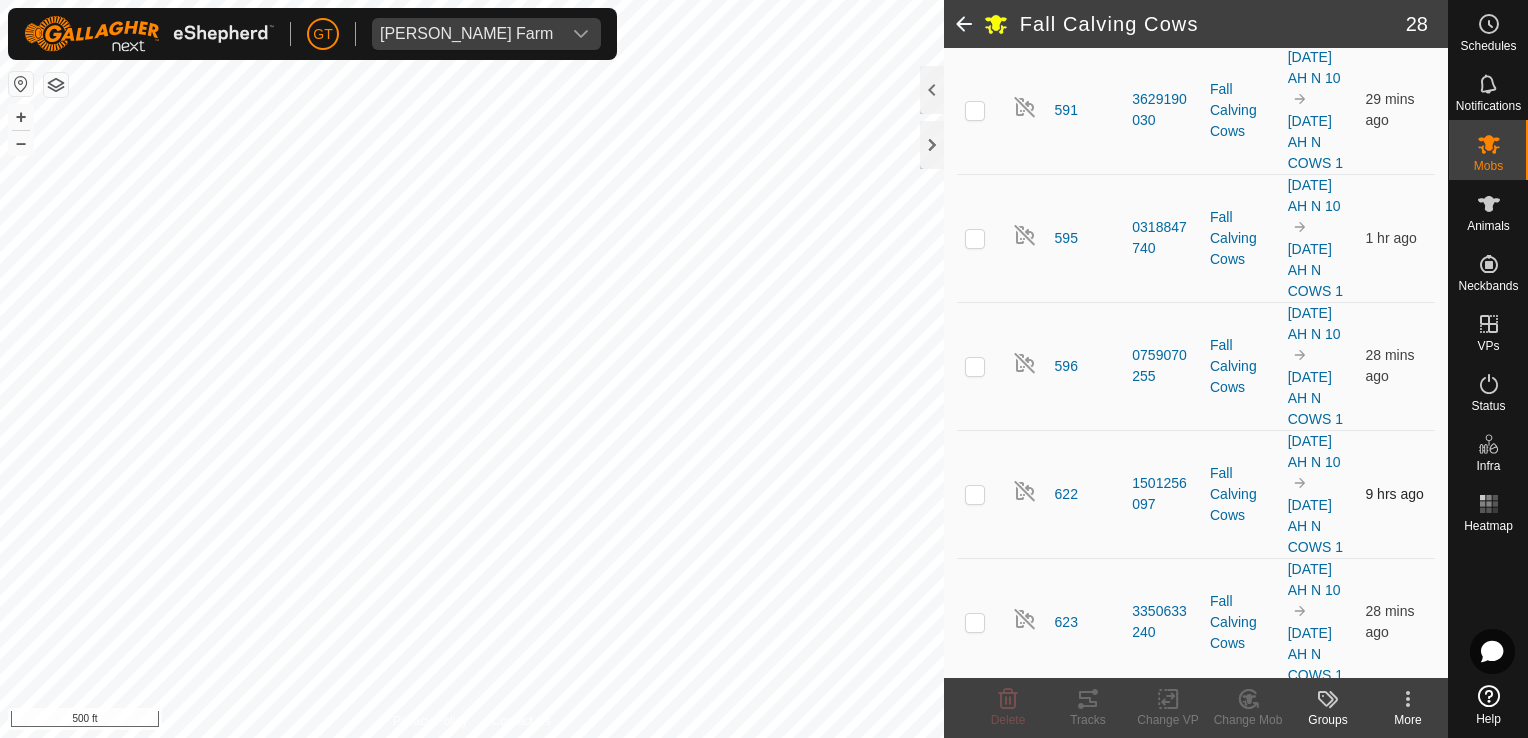 scroll, scrollTop: 2456, scrollLeft: 0, axis: vertical 